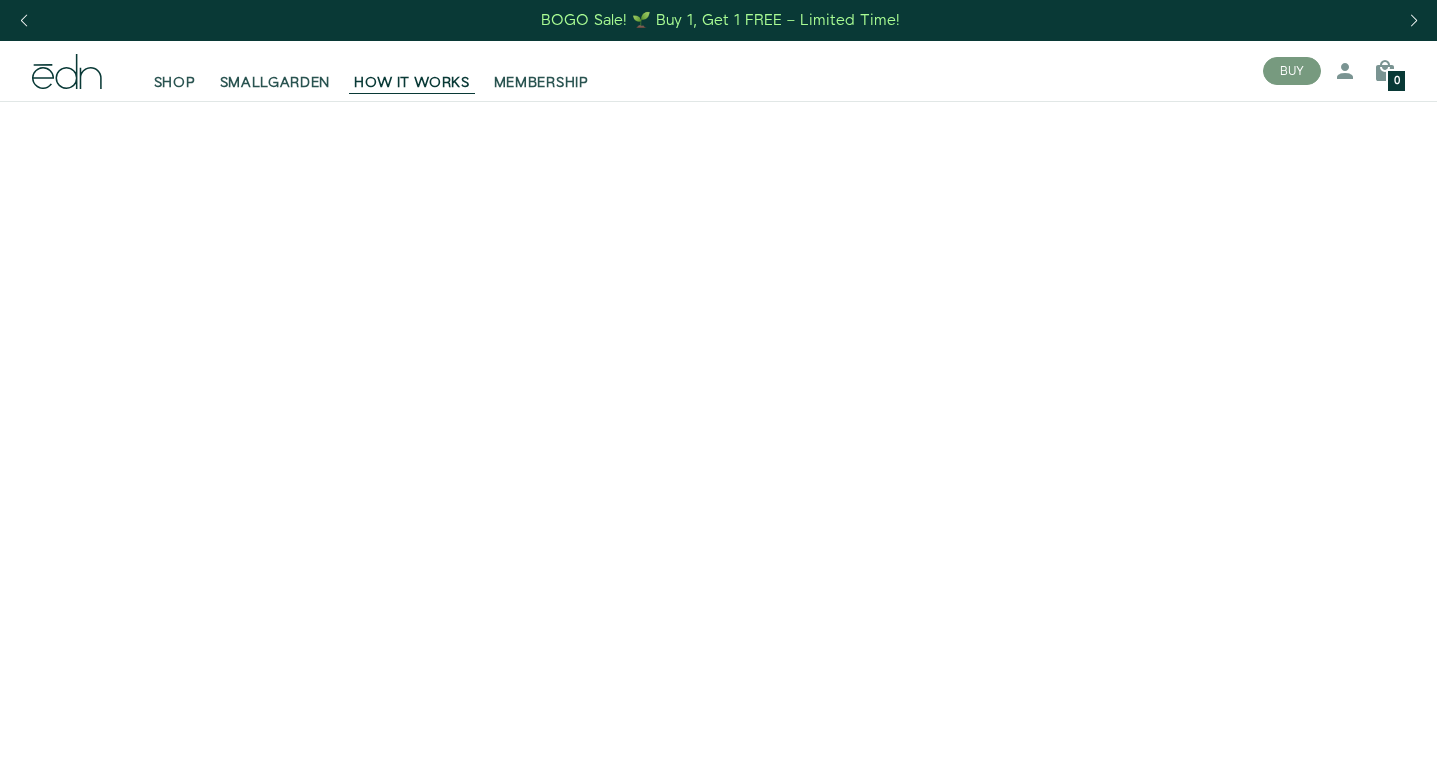 scroll, scrollTop: 0, scrollLeft: 0, axis: both 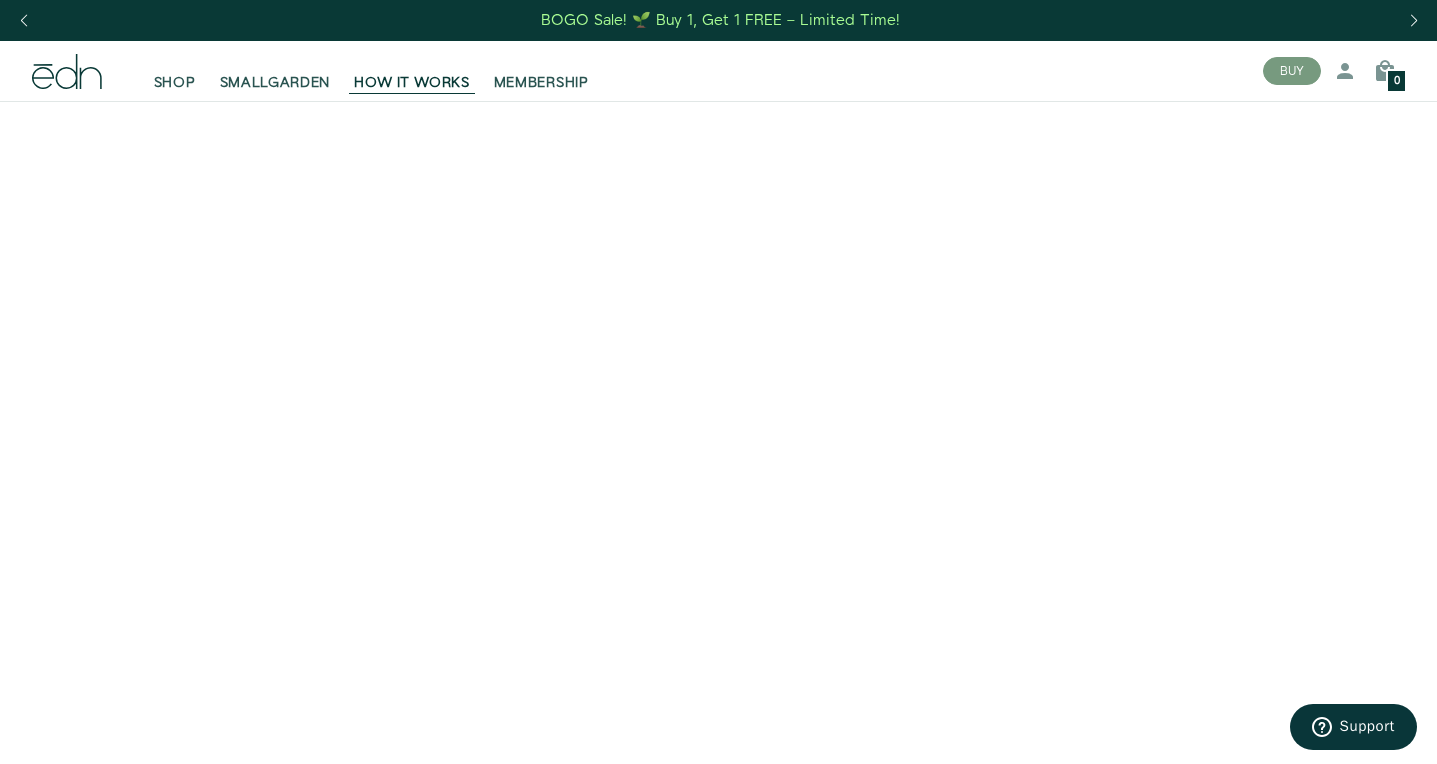 click on "BOGO Sale! 🌱 Buy 1, Get 1 FREE – Limited Time!" at bounding box center (720, 20) 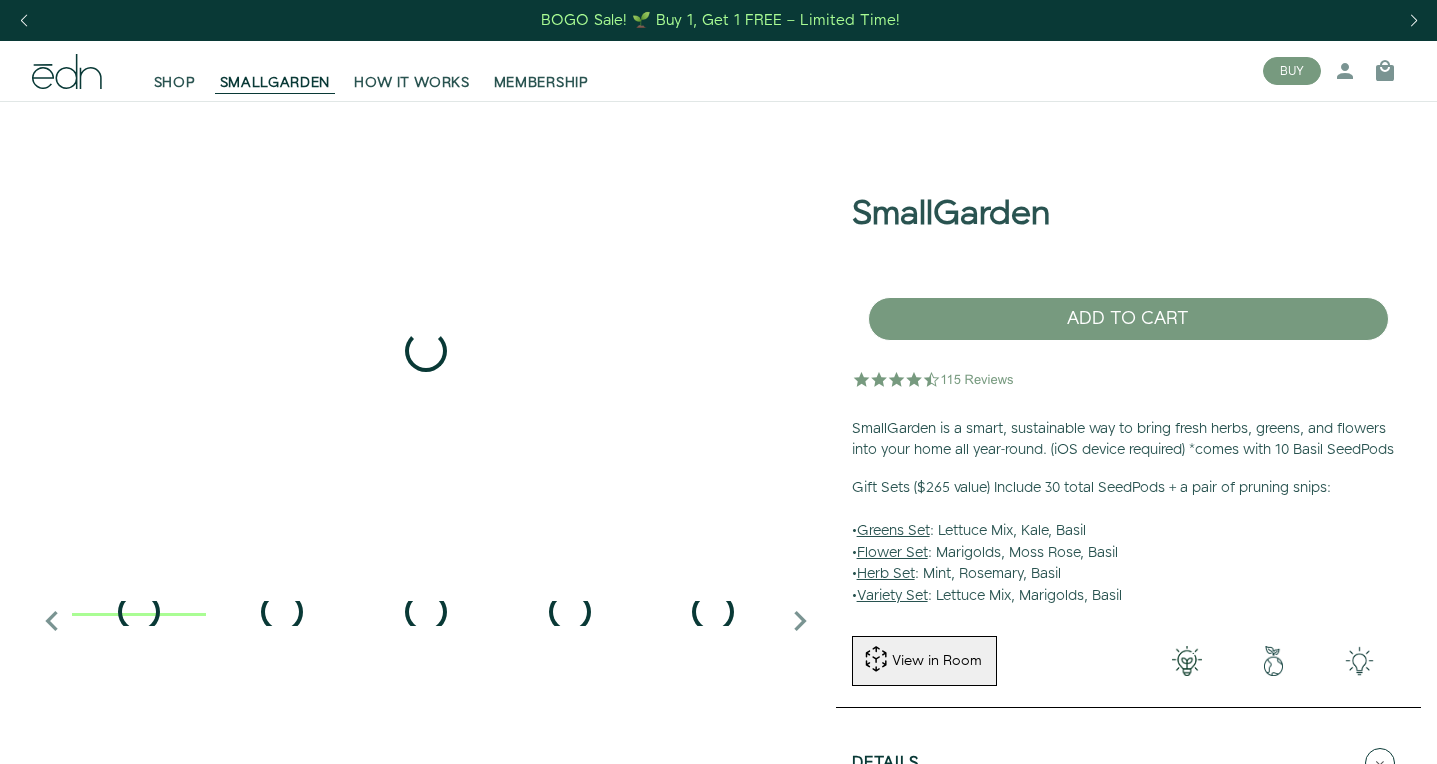 scroll, scrollTop: 0, scrollLeft: 0, axis: both 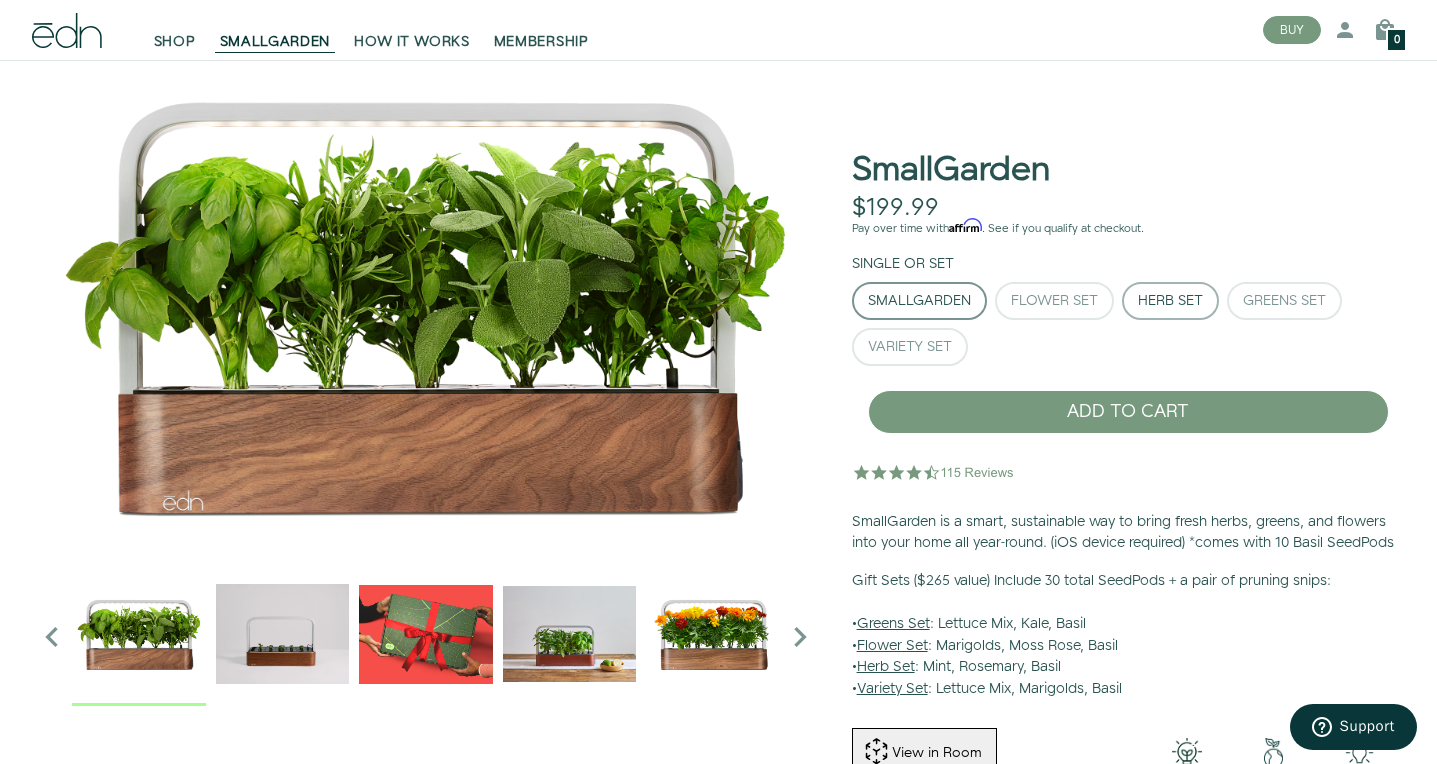 click on "Herb Set" at bounding box center (1170, 301) 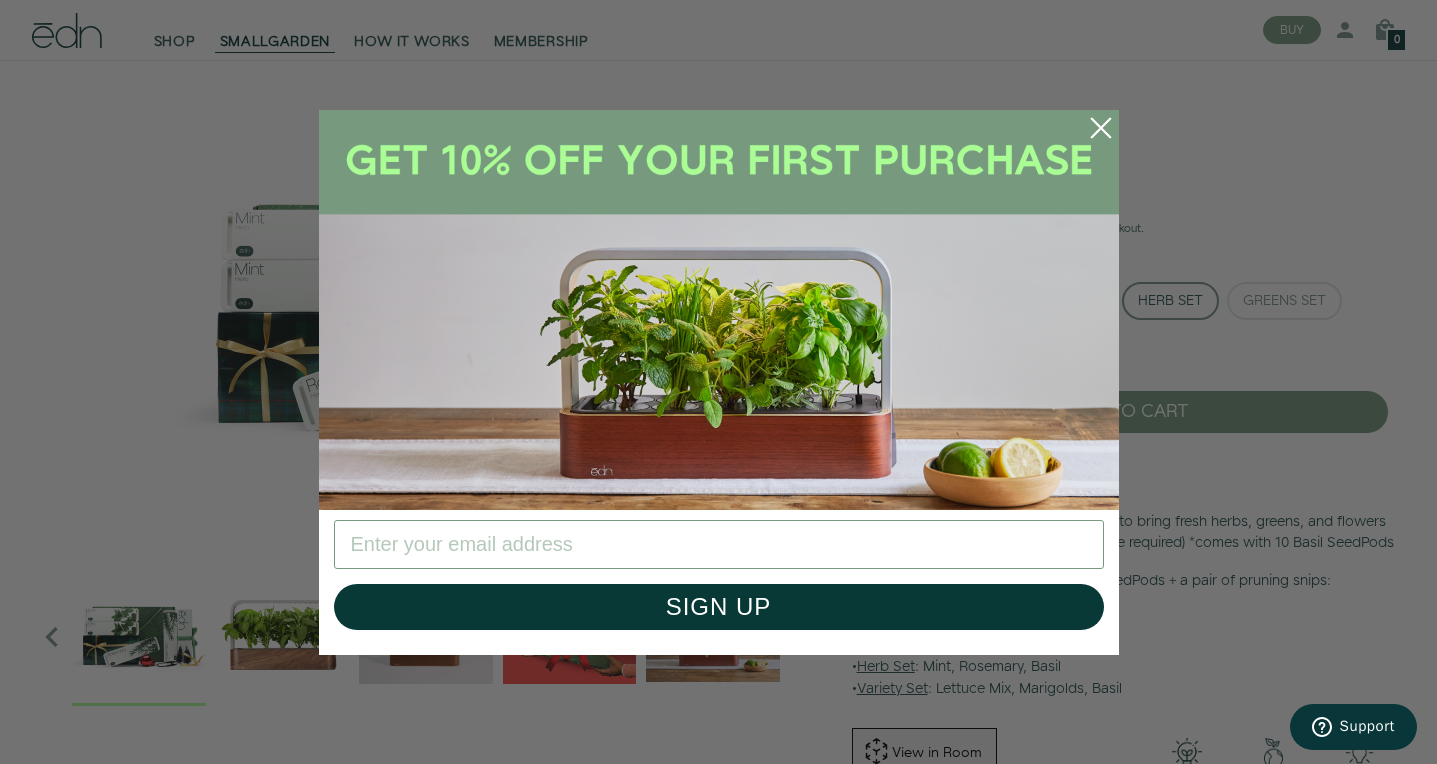 click 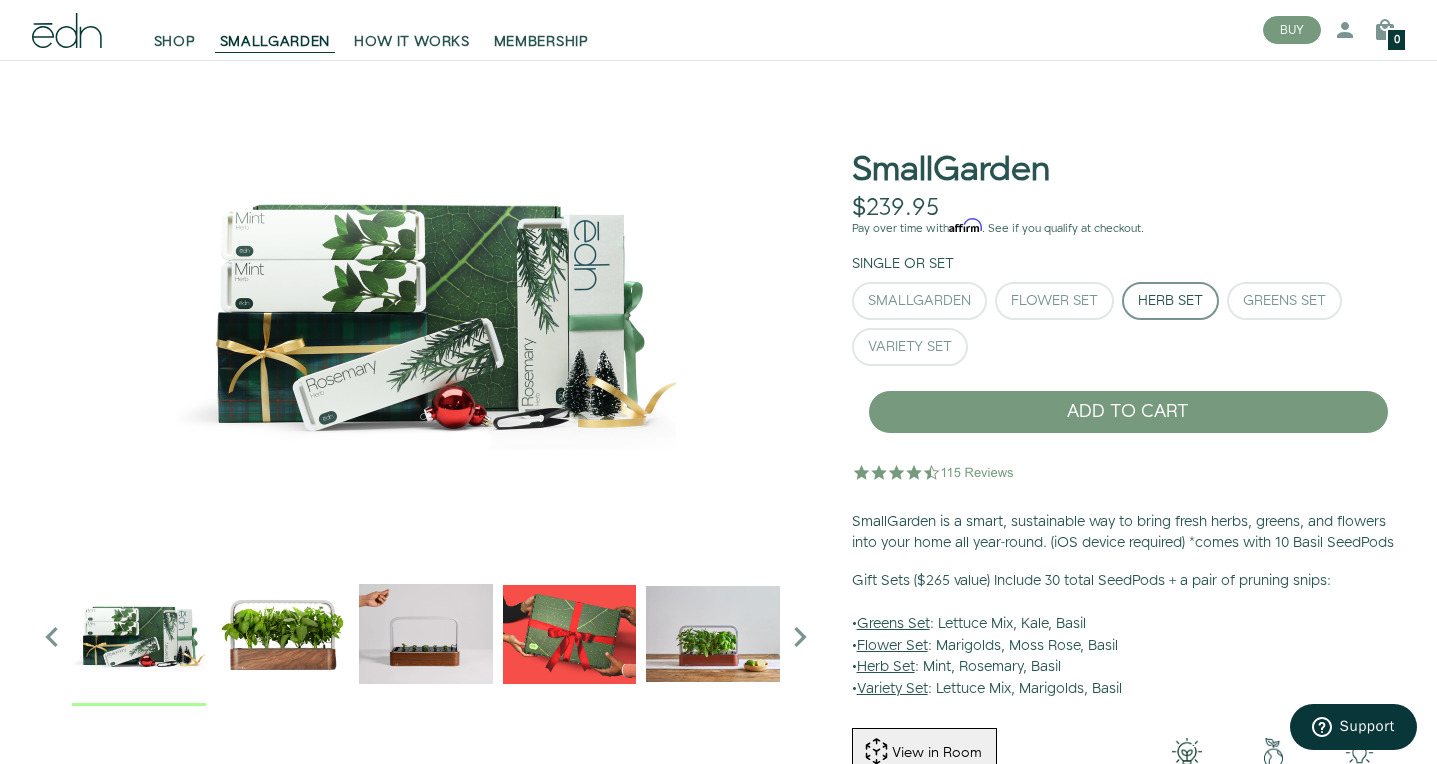 click at bounding box center [283, 634] 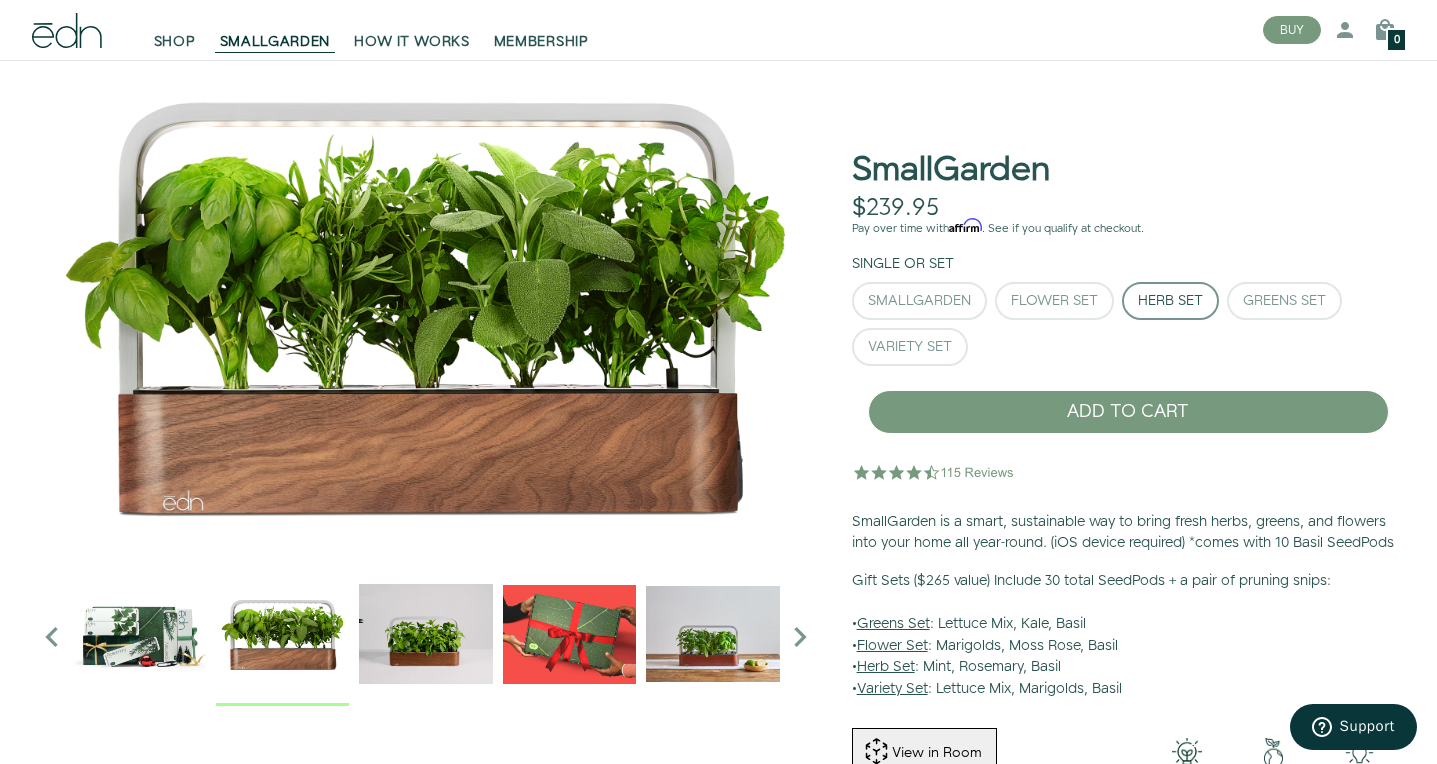 click at bounding box center [426, 634] 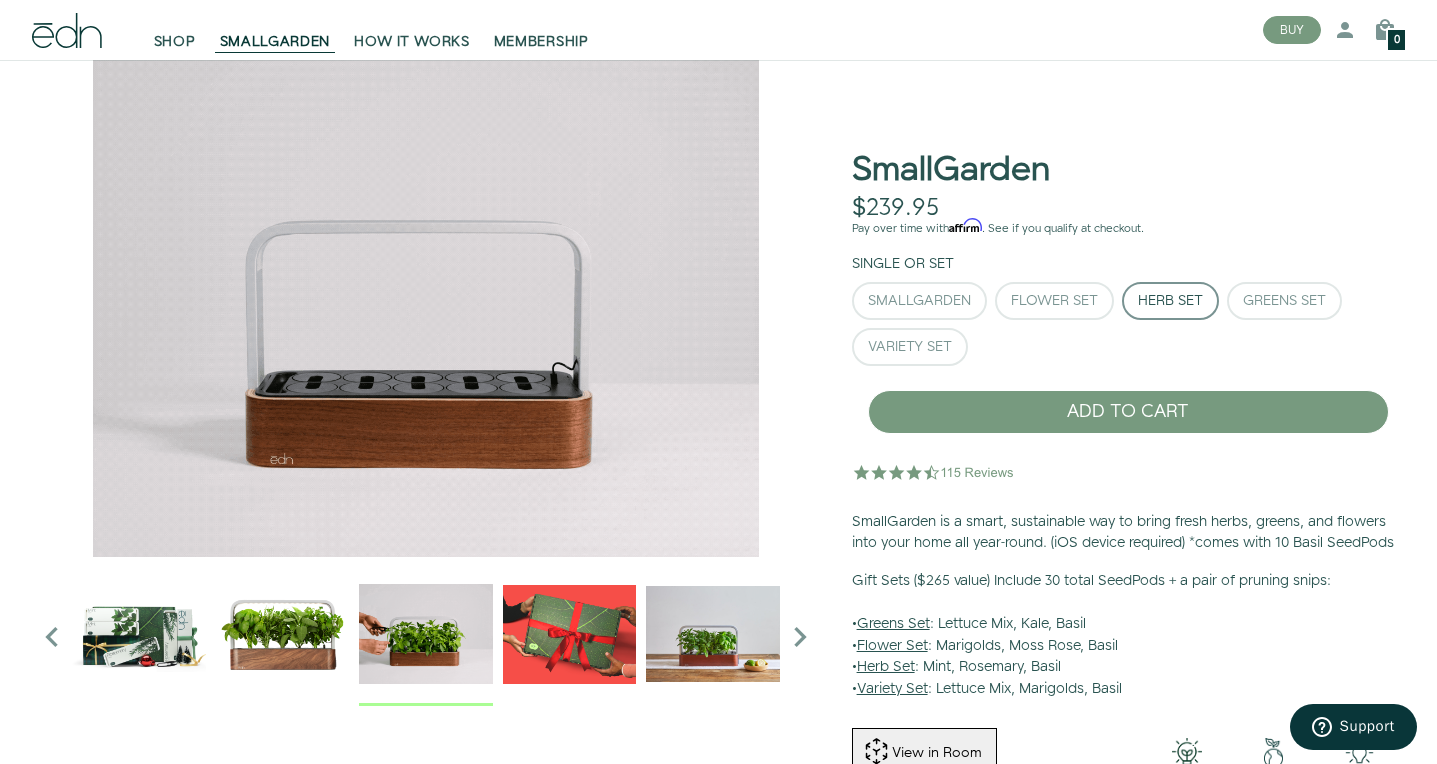 click at bounding box center [570, 634] 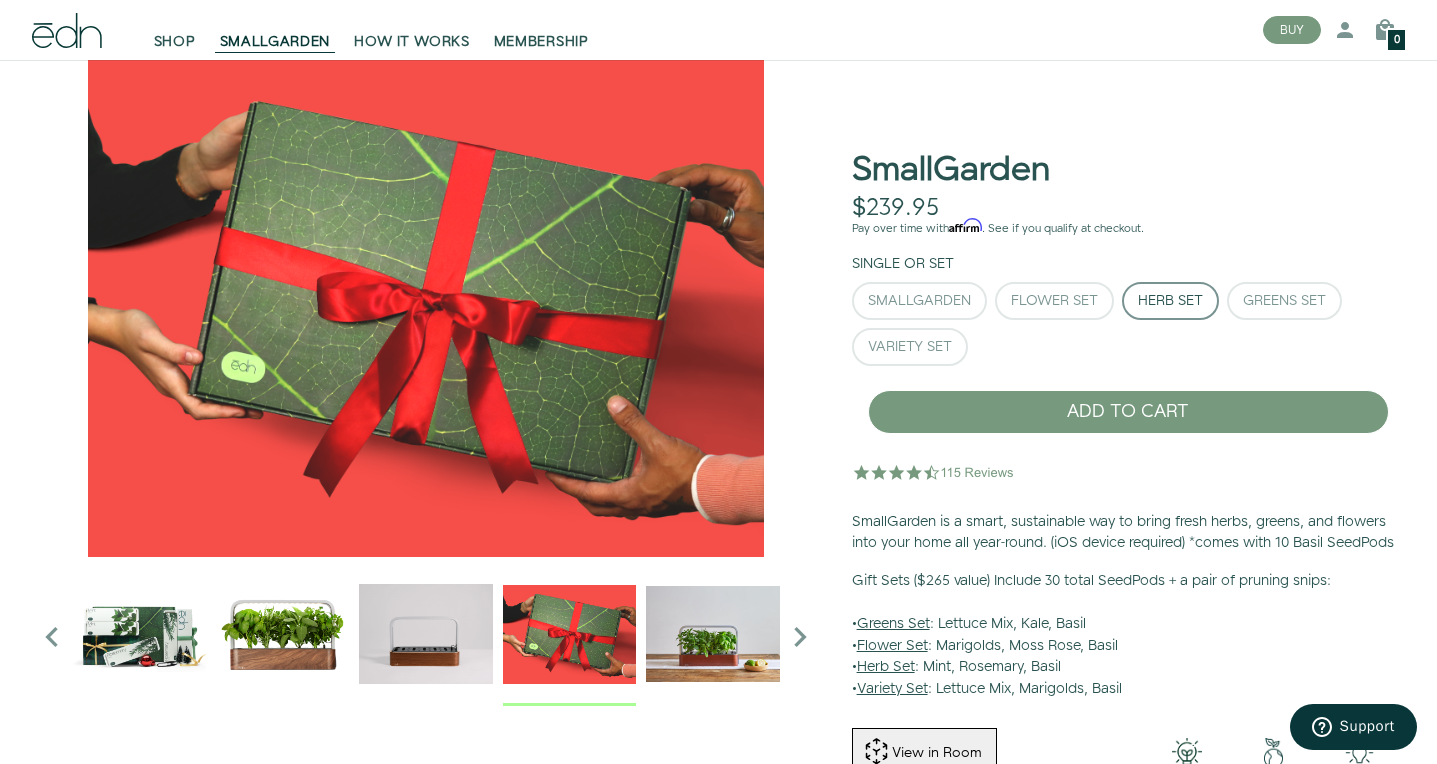 click at bounding box center (713, 634) 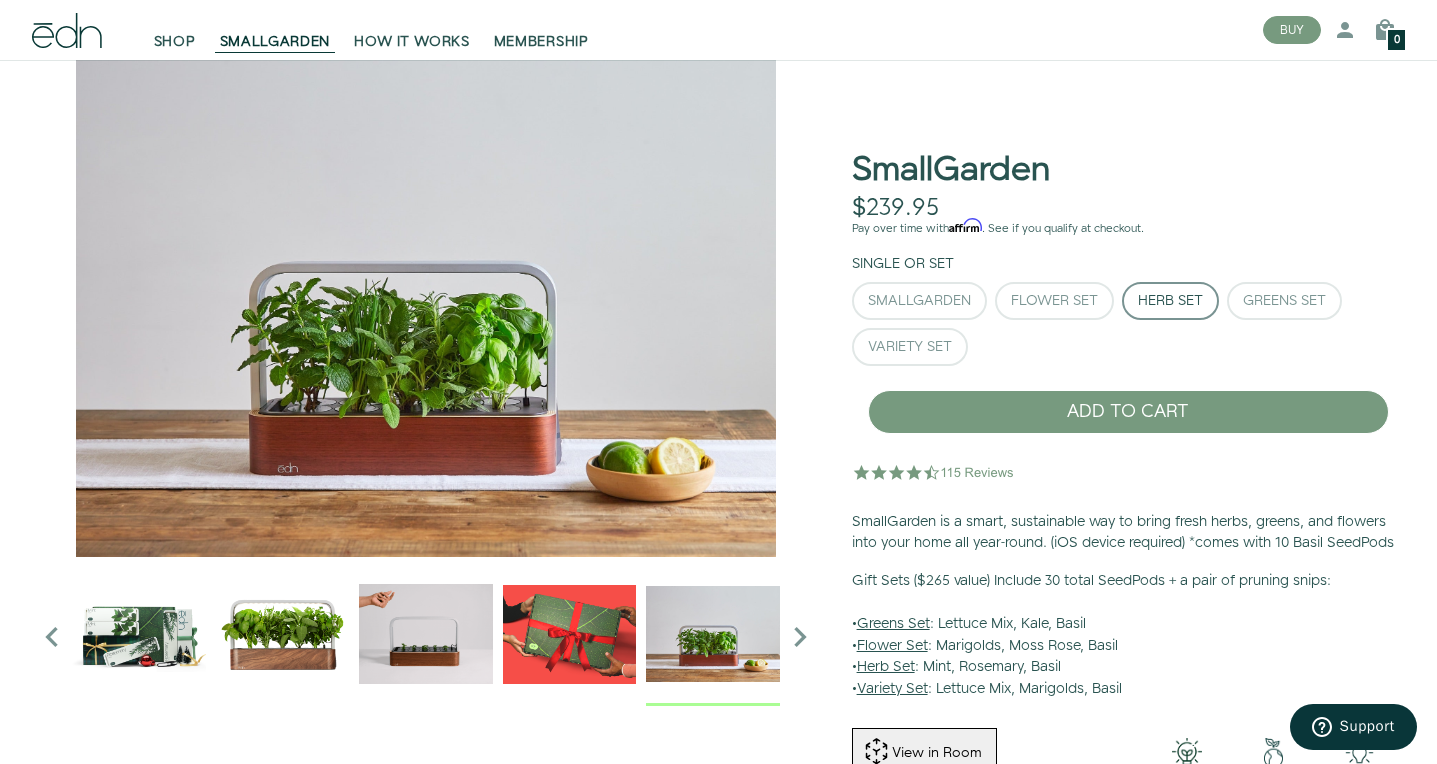 click at bounding box center (139, 634) 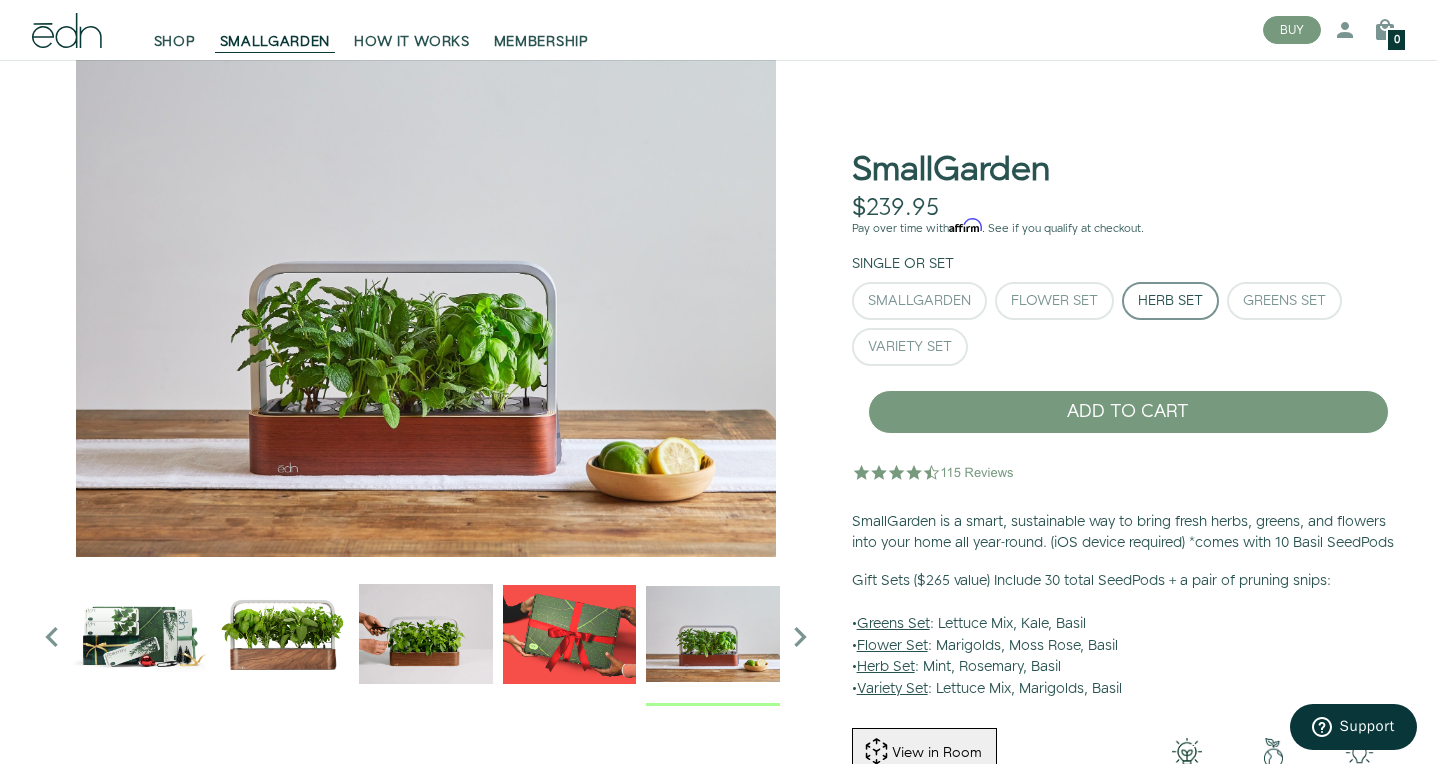 click at bounding box center (139, 634) 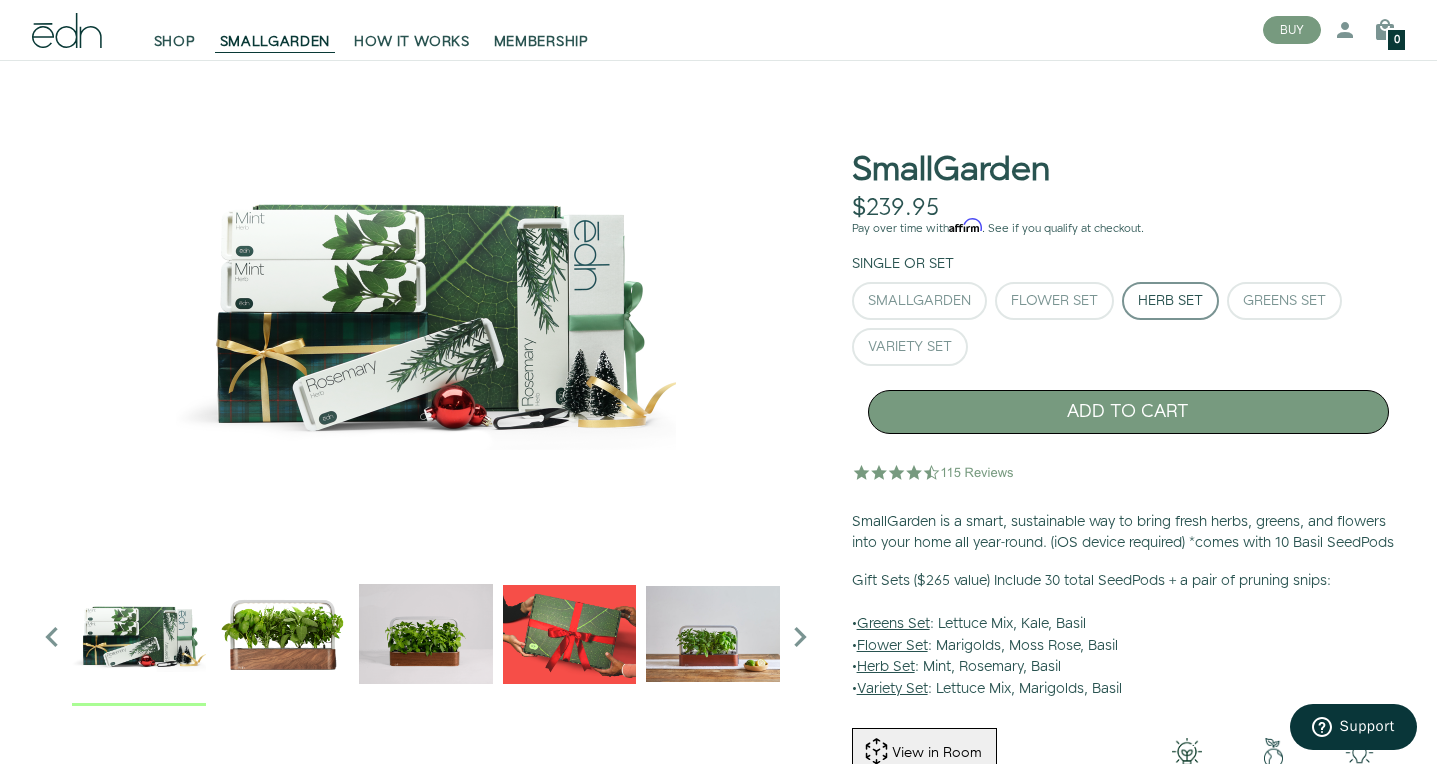 click on "ADD TO CART" at bounding box center (1128, 412) 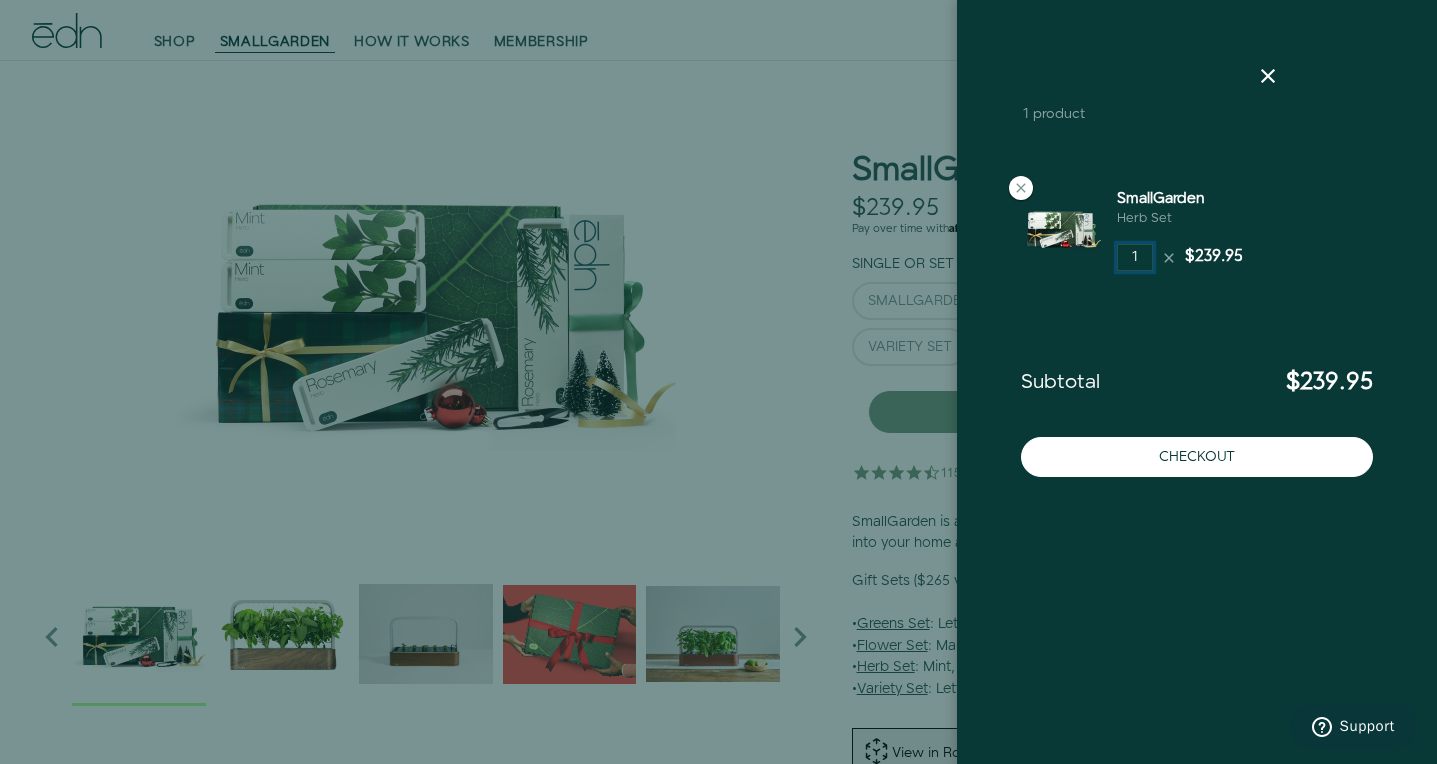 click on "1" at bounding box center [1135, 258] 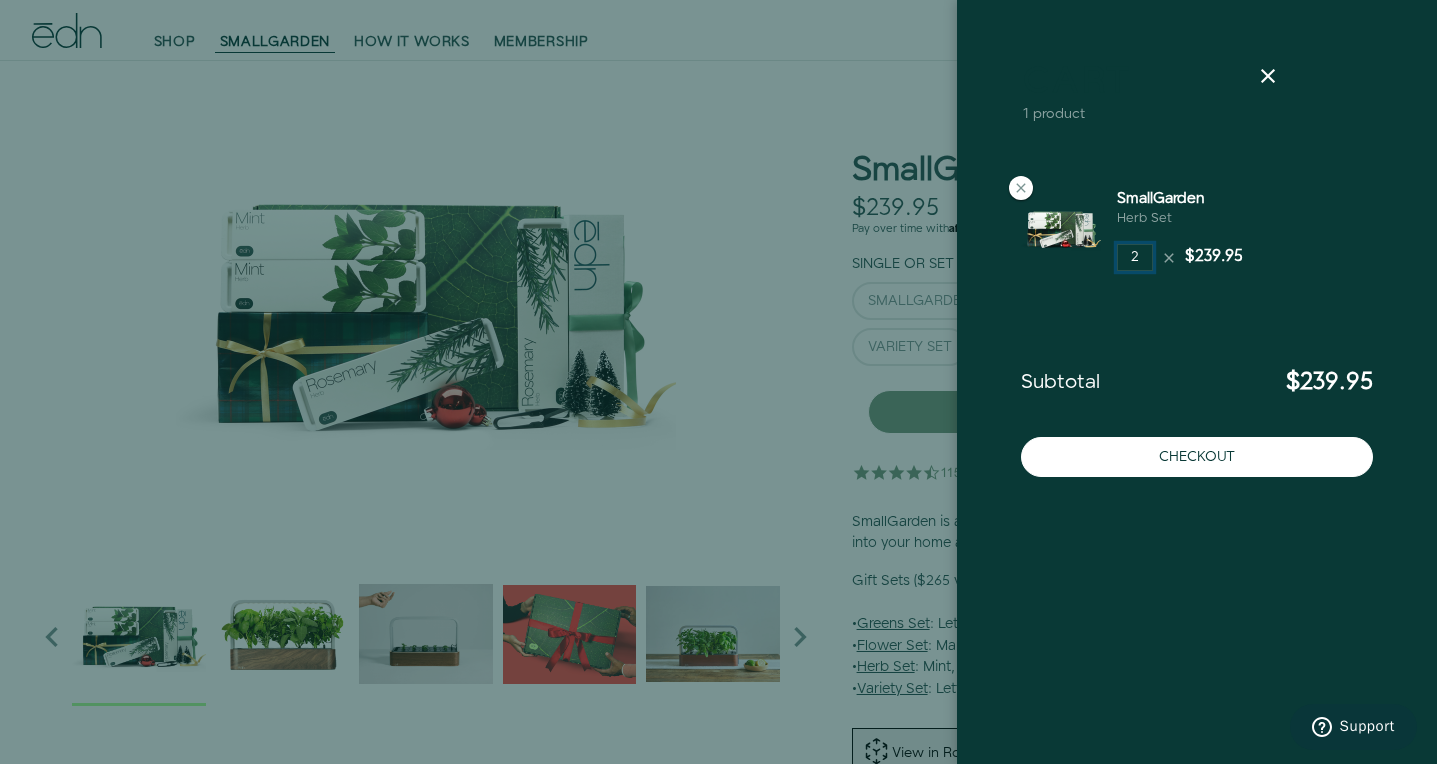 type on "2" 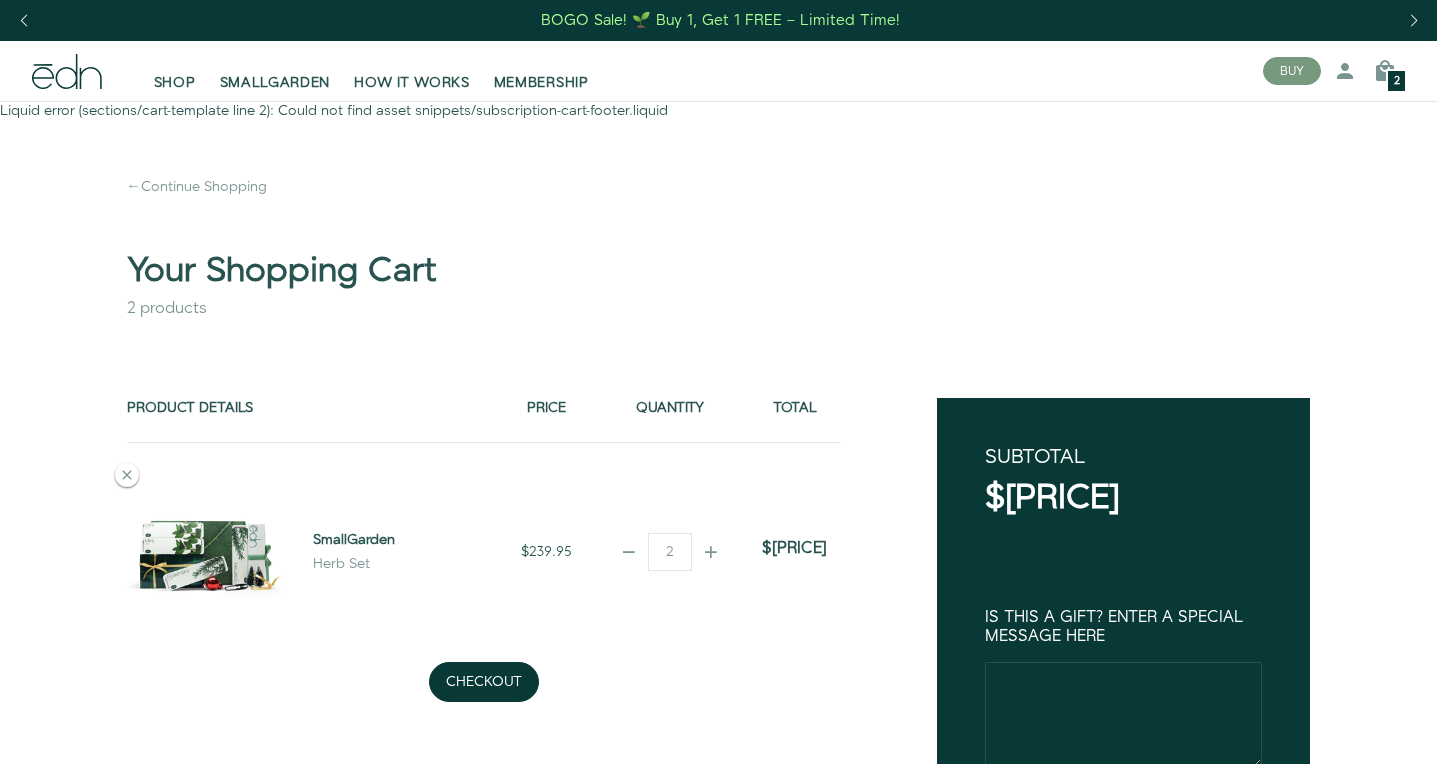 scroll, scrollTop: 0, scrollLeft: 0, axis: both 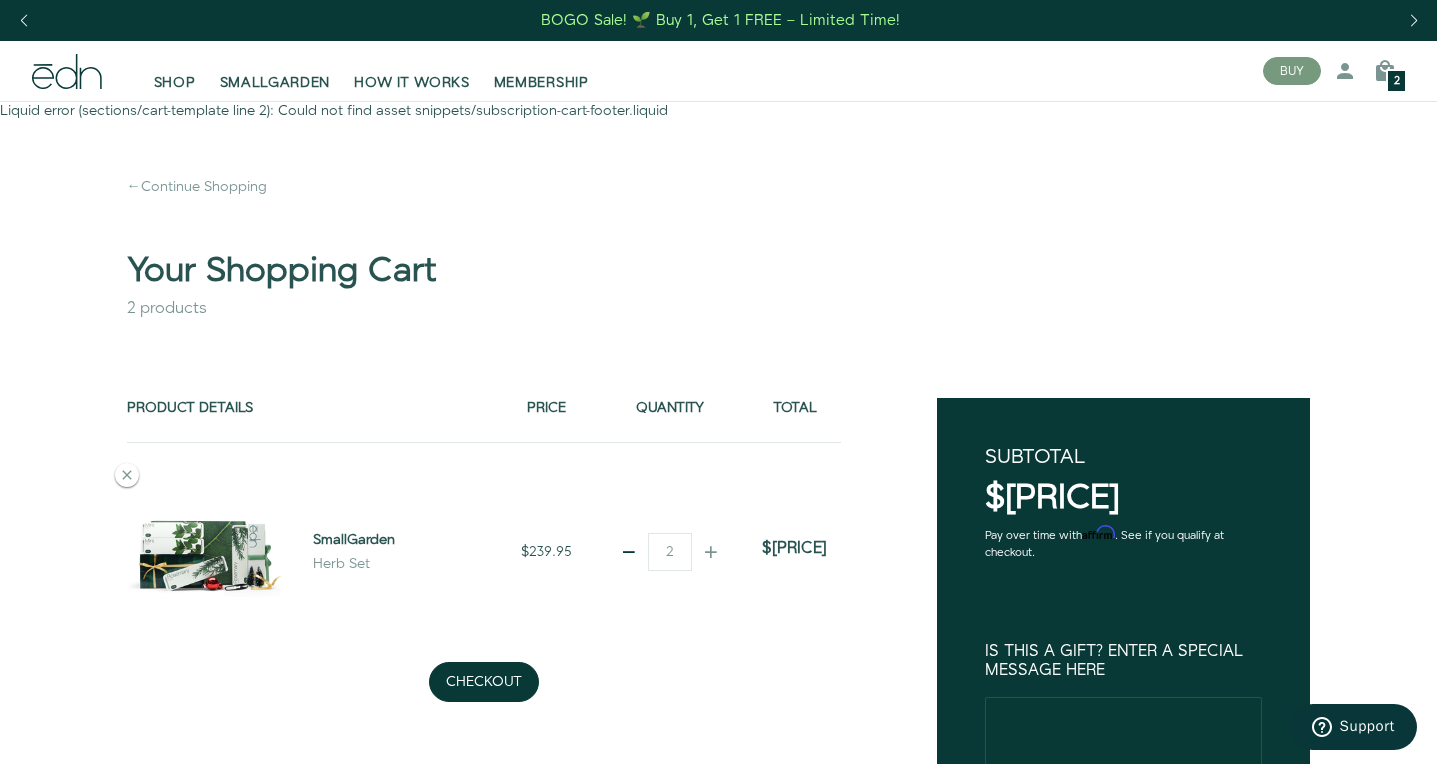 click at bounding box center (629, 552) 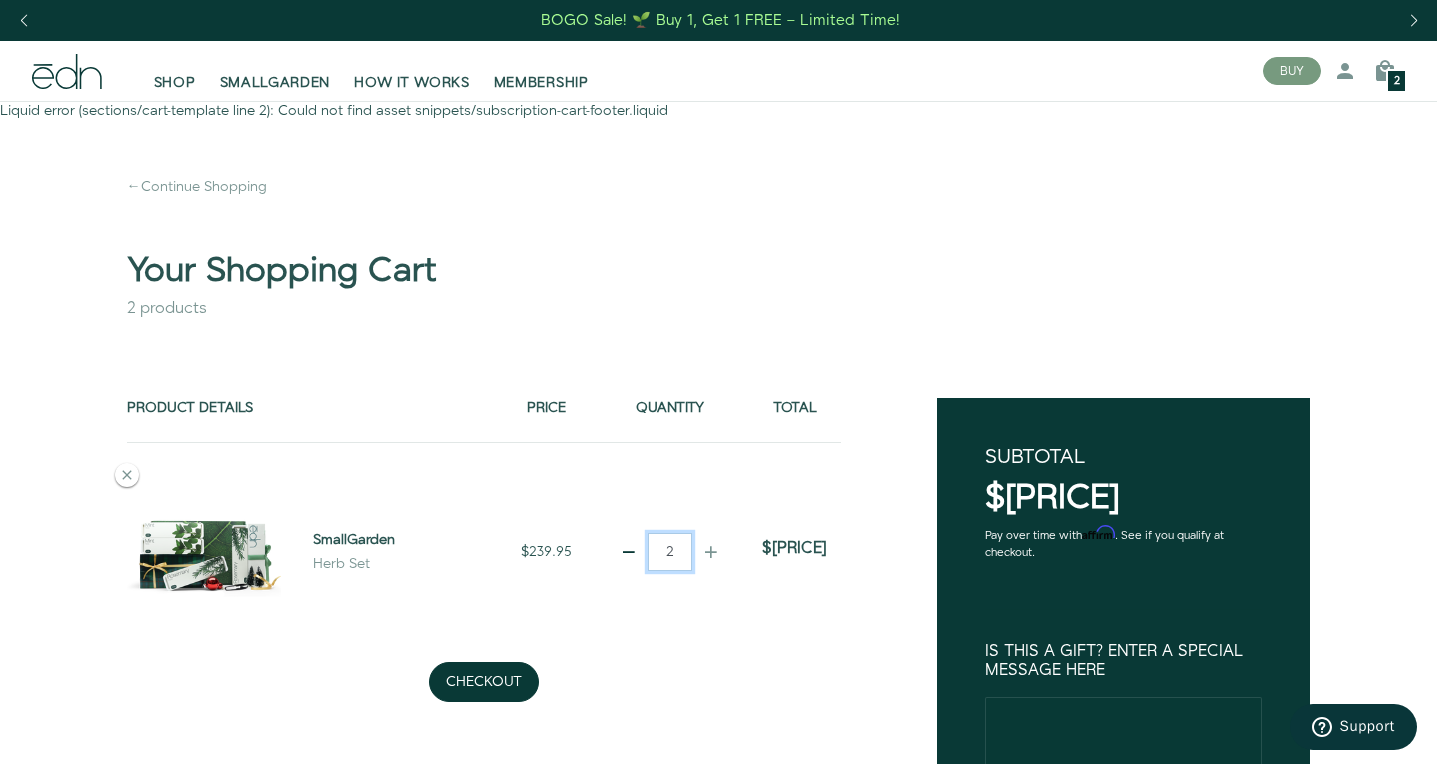 type on "1" 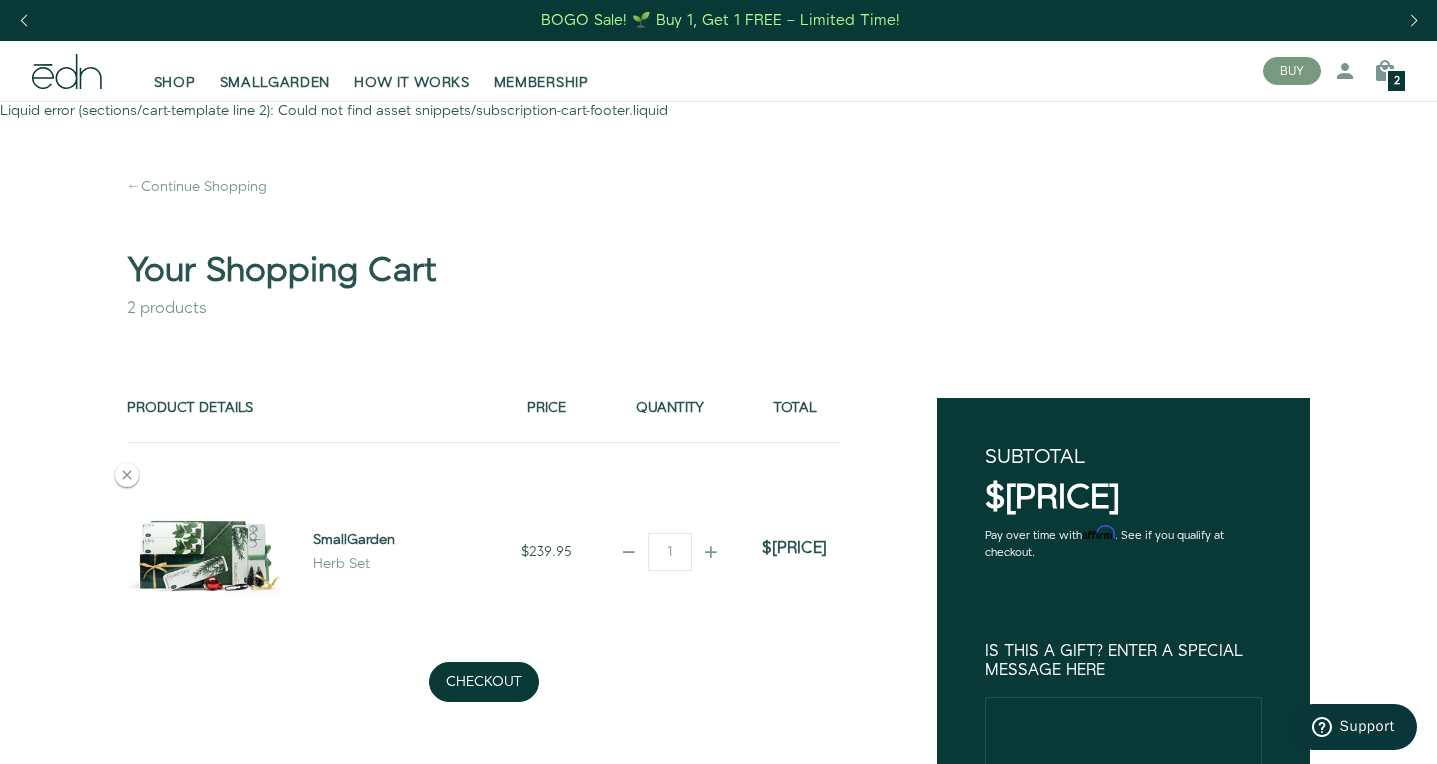 click on "BOGO Sale! 🌱 Buy 1, Get 1 FREE – Limited Time!" at bounding box center [720, 20] 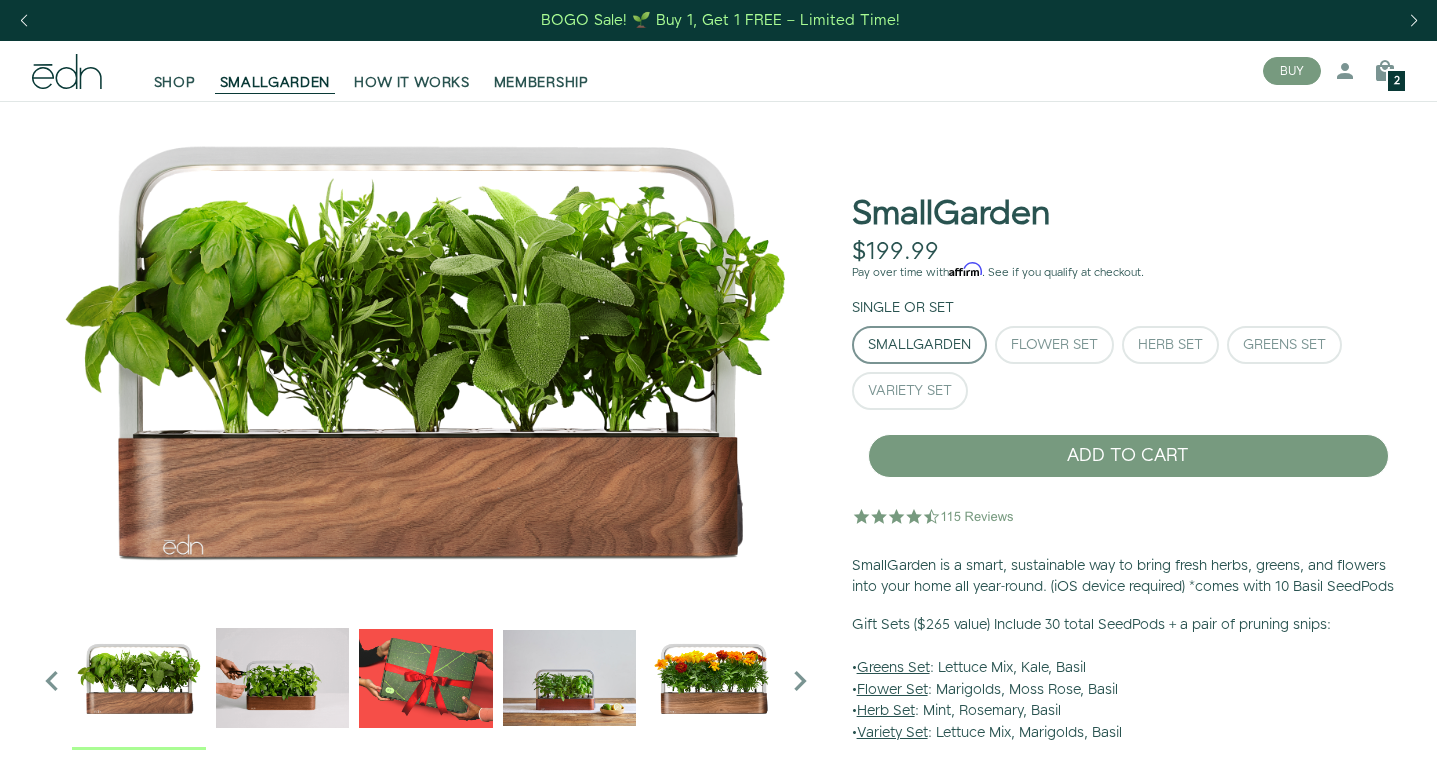 scroll, scrollTop: 0, scrollLeft: 0, axis: both 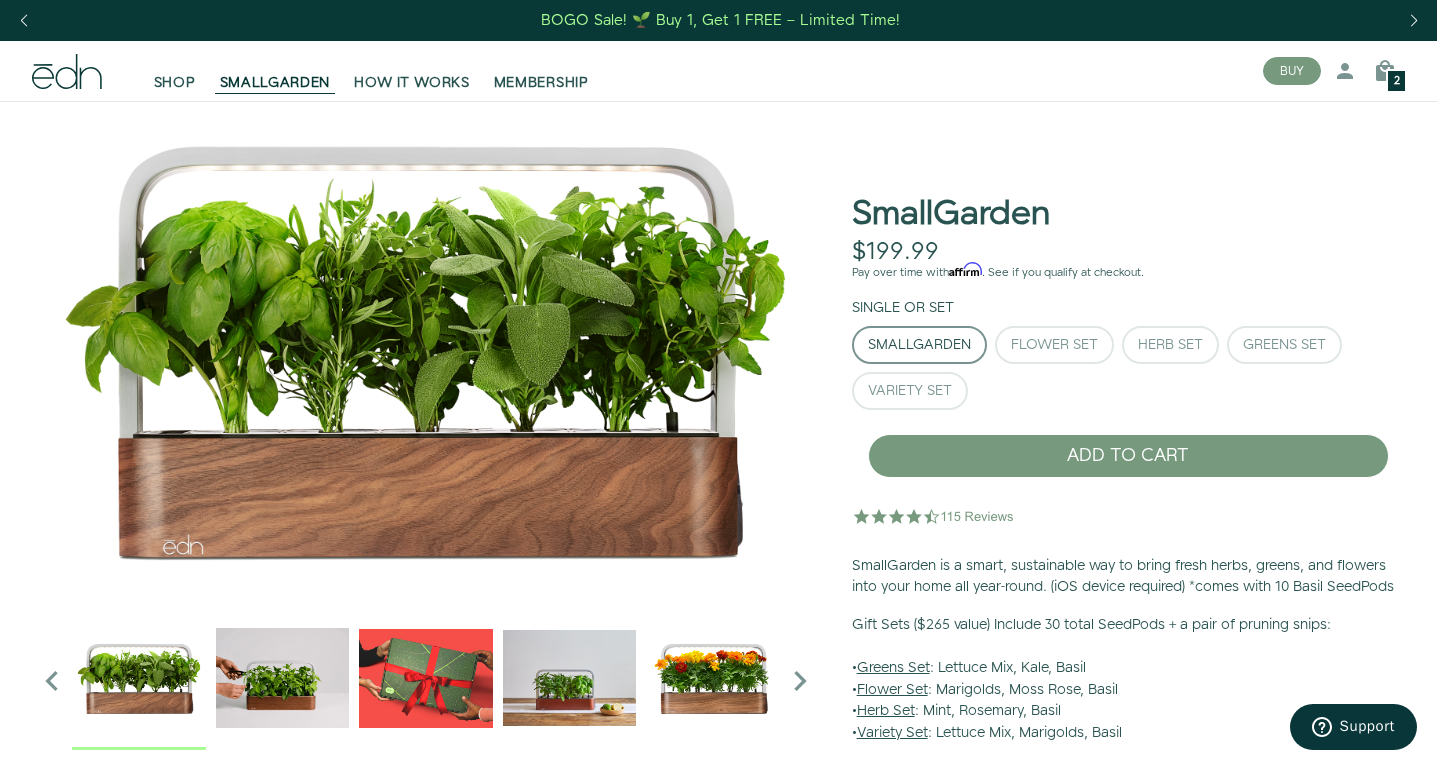 click on "SHOP
SMALLGARDEN
HOW IT WORKS
MEMBERSHIP" at bounding box center [631, 71] 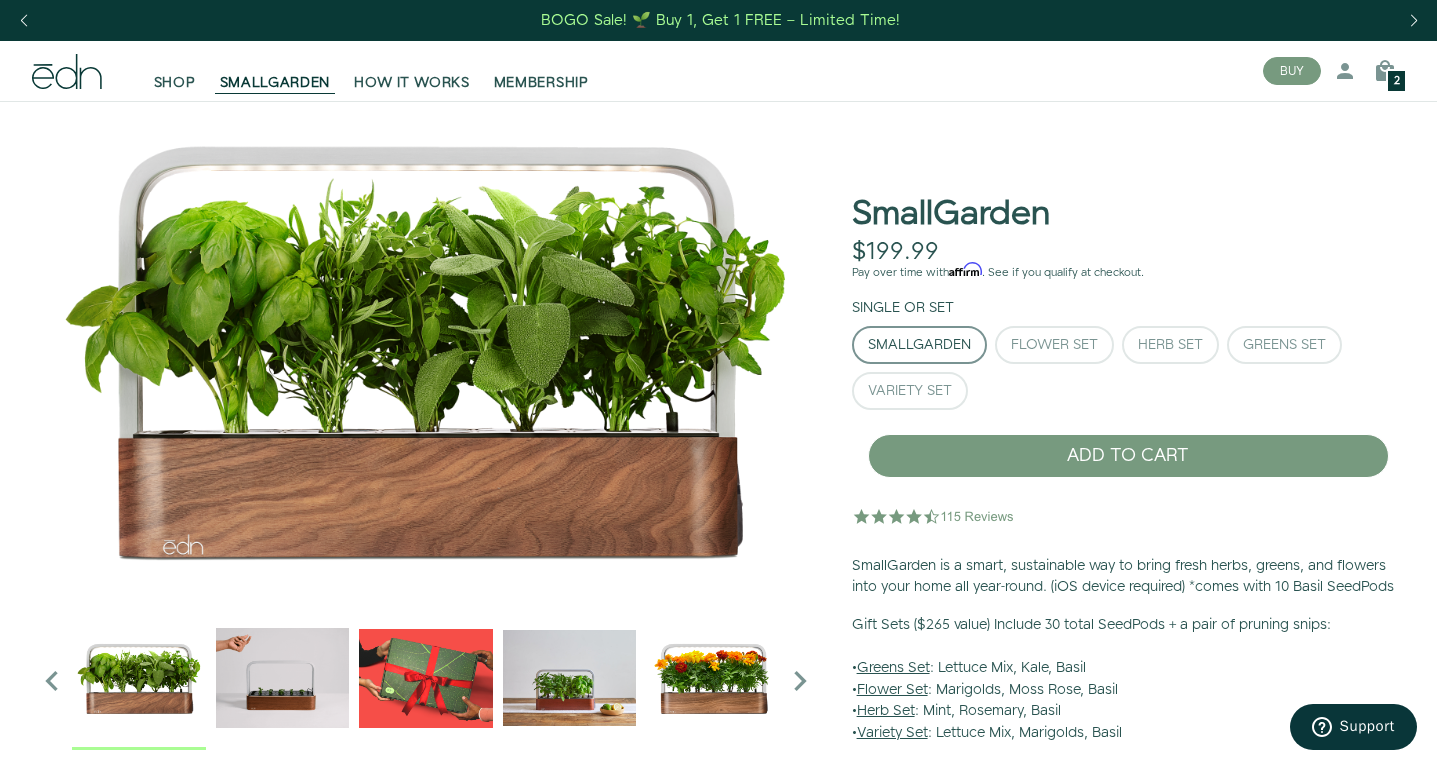 click 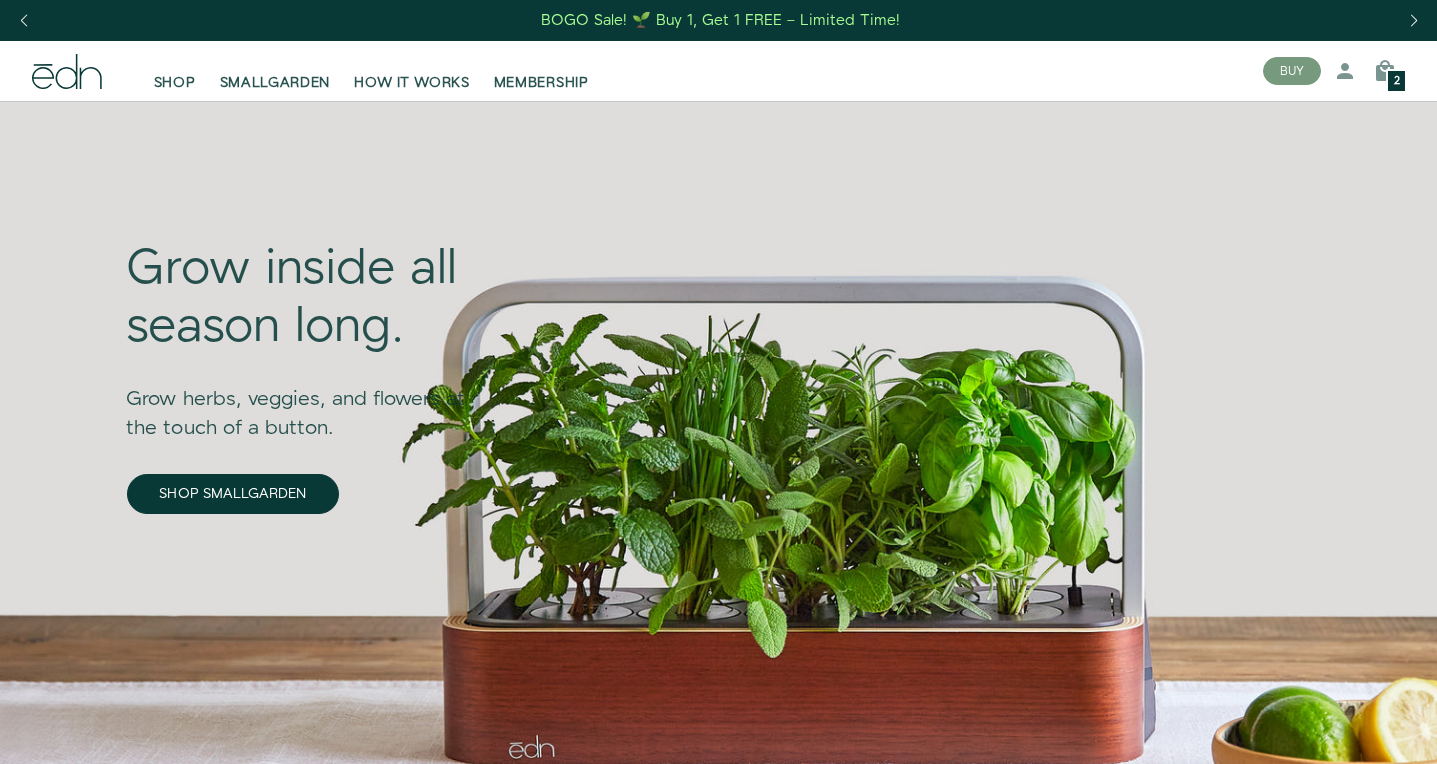 scroll, scrollTop: 0, scrollLeft: 0, axis: both 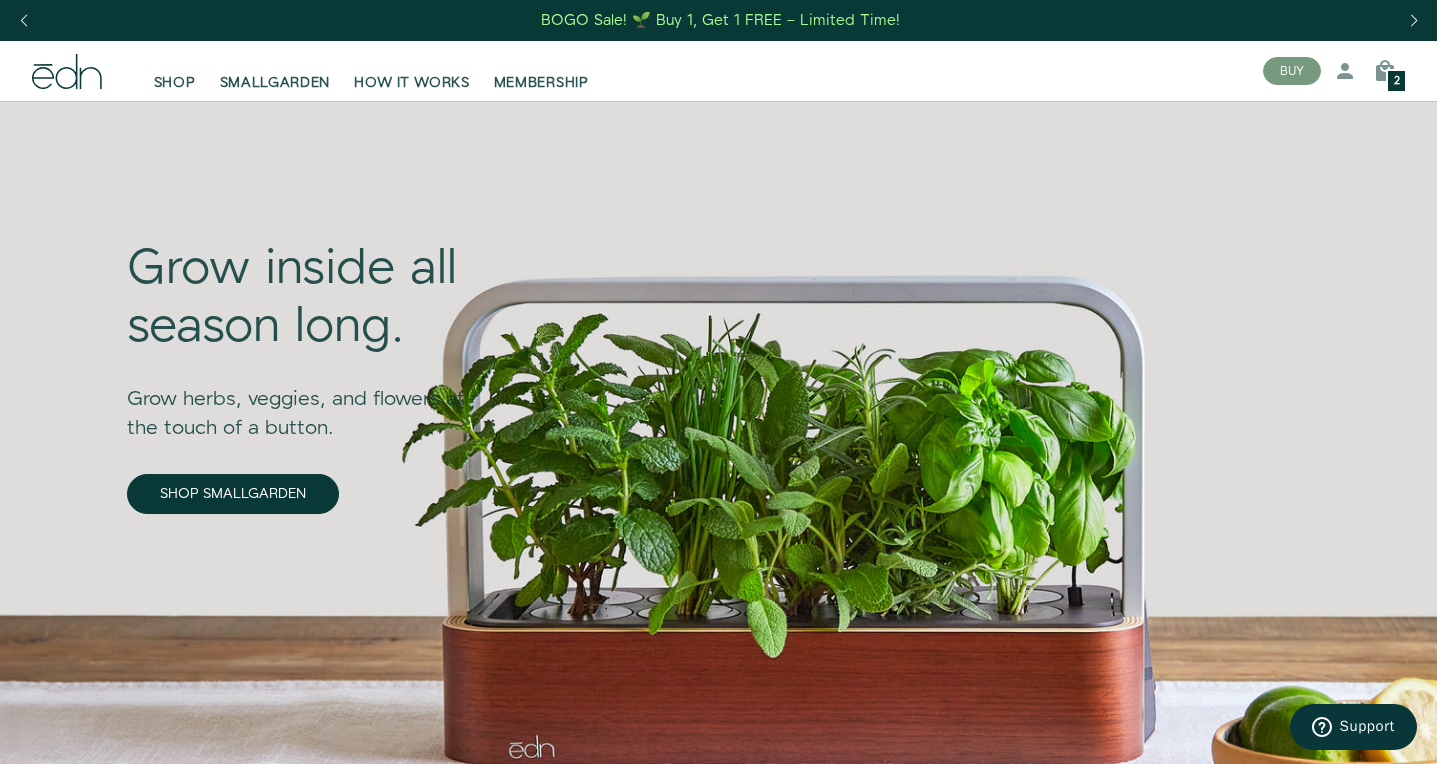 click on "BOGO Sale! 🌱 Buy 1, Get 1 FREE – Limited Time!" at bounding box center [720, 20] 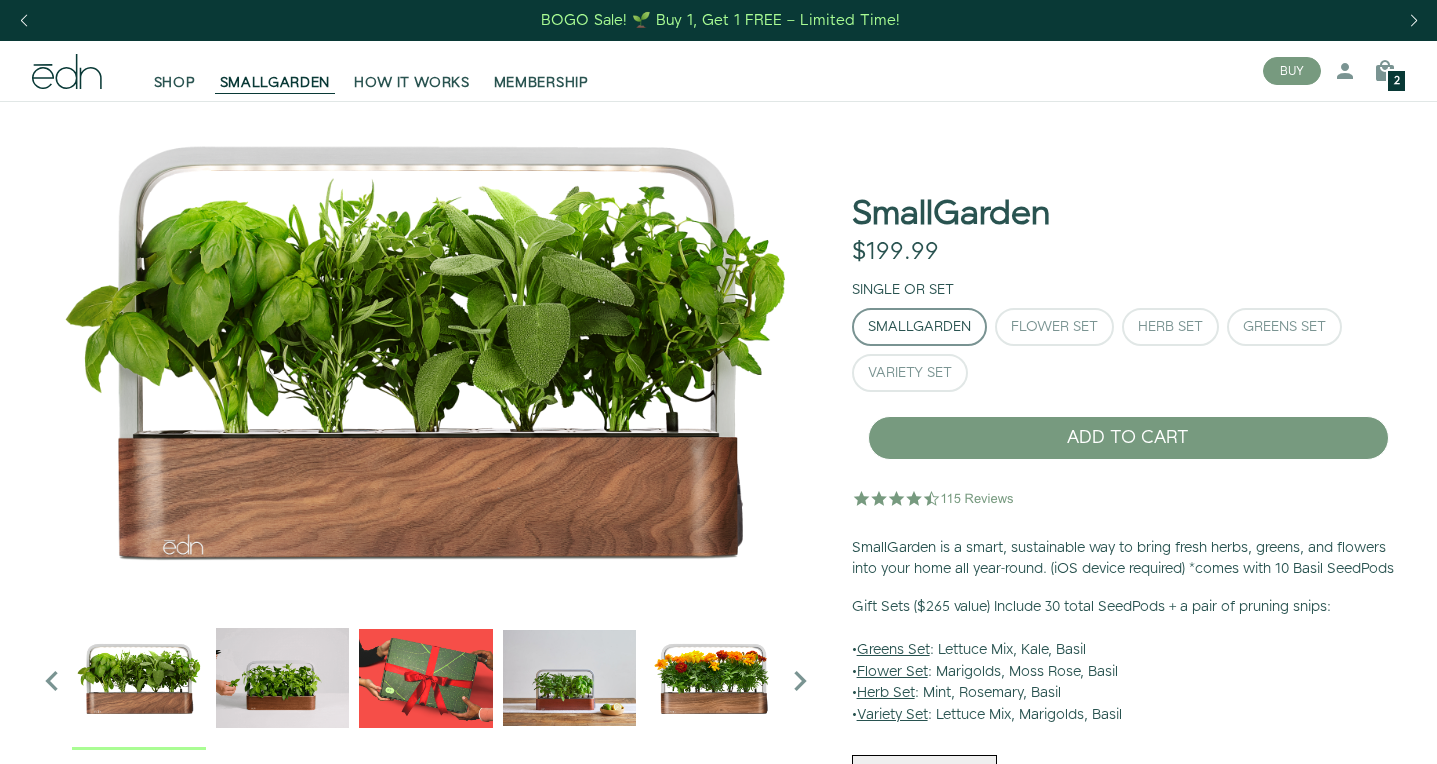 scroll, scrollTop: 0, scrollLeft: 0, axis: both 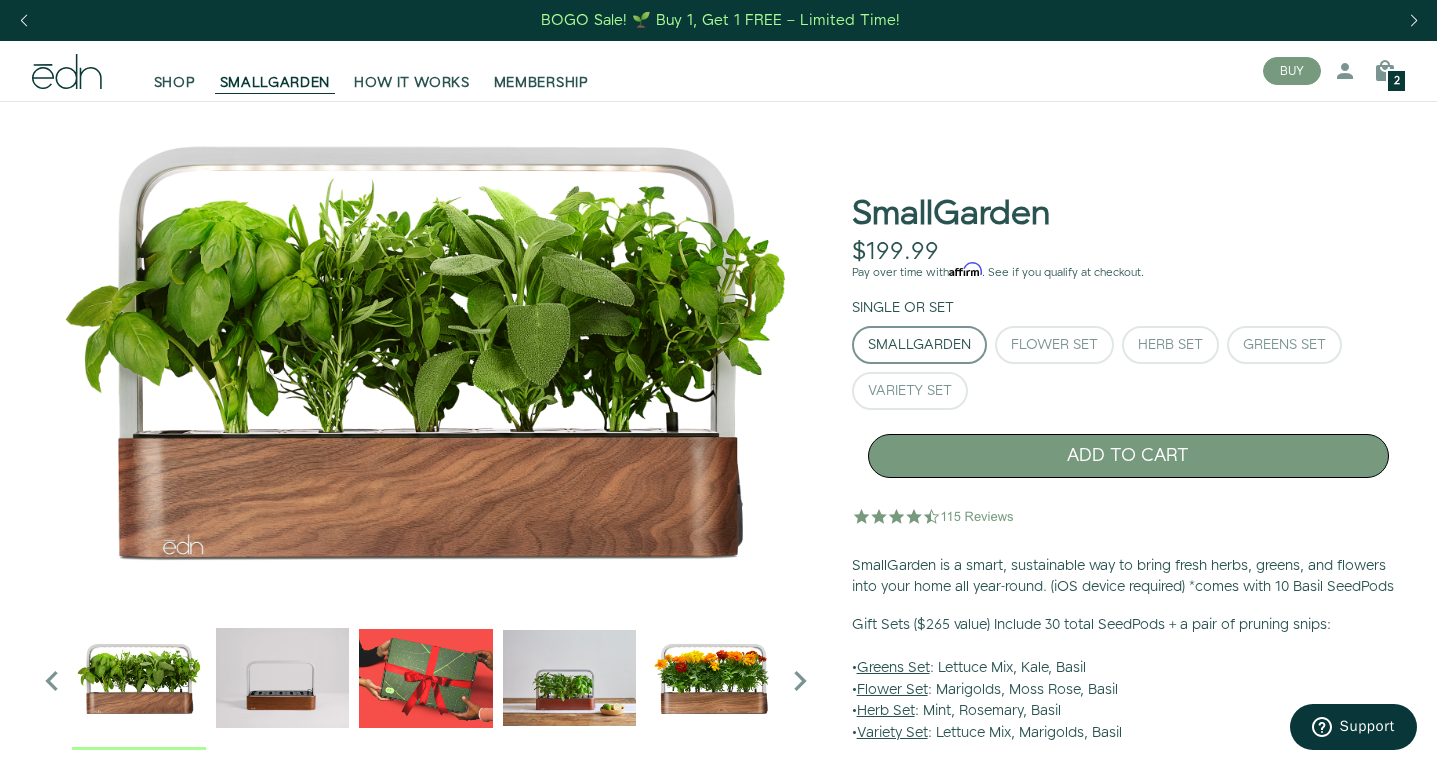 click on "ADD TO CART" at bounding box center (1128, 456) 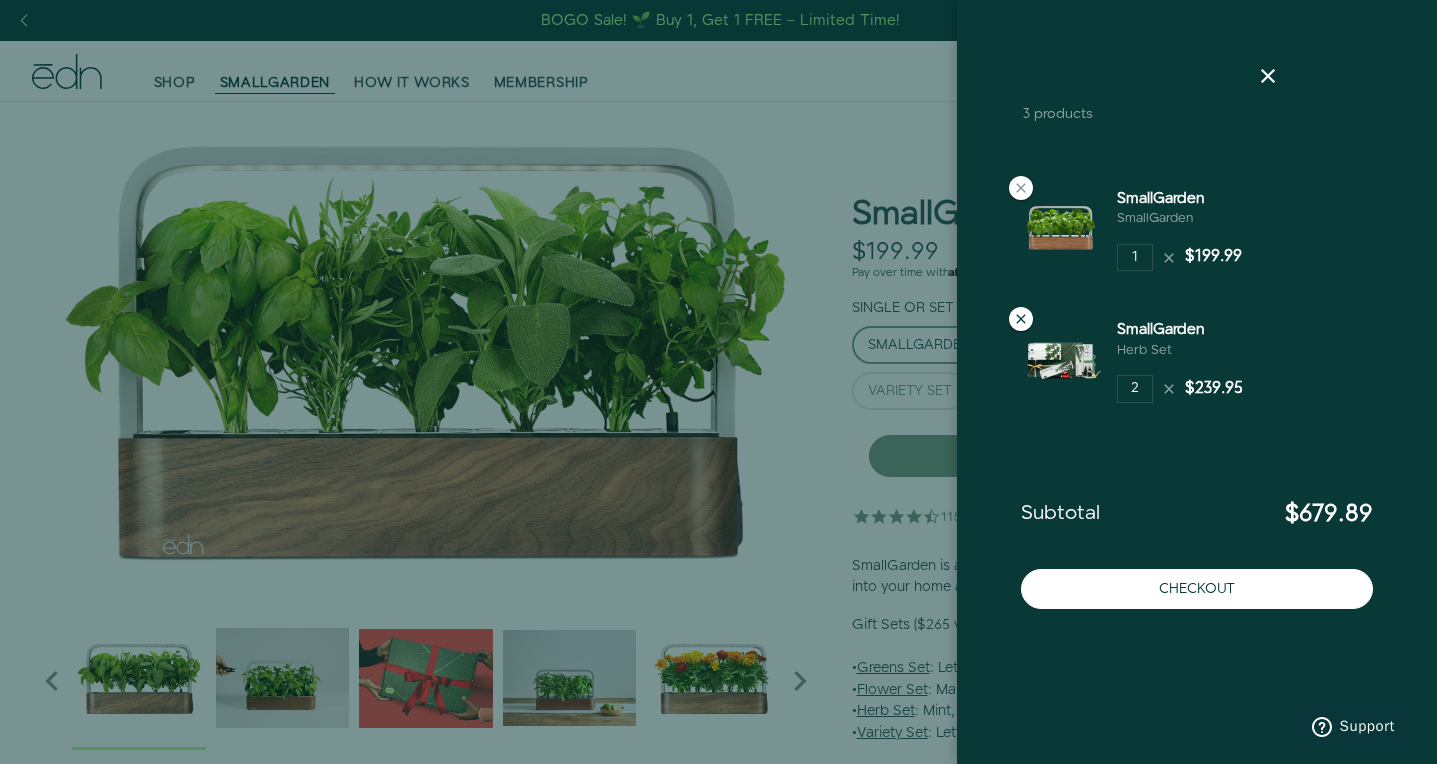 click at bounding box center (1021, 319) 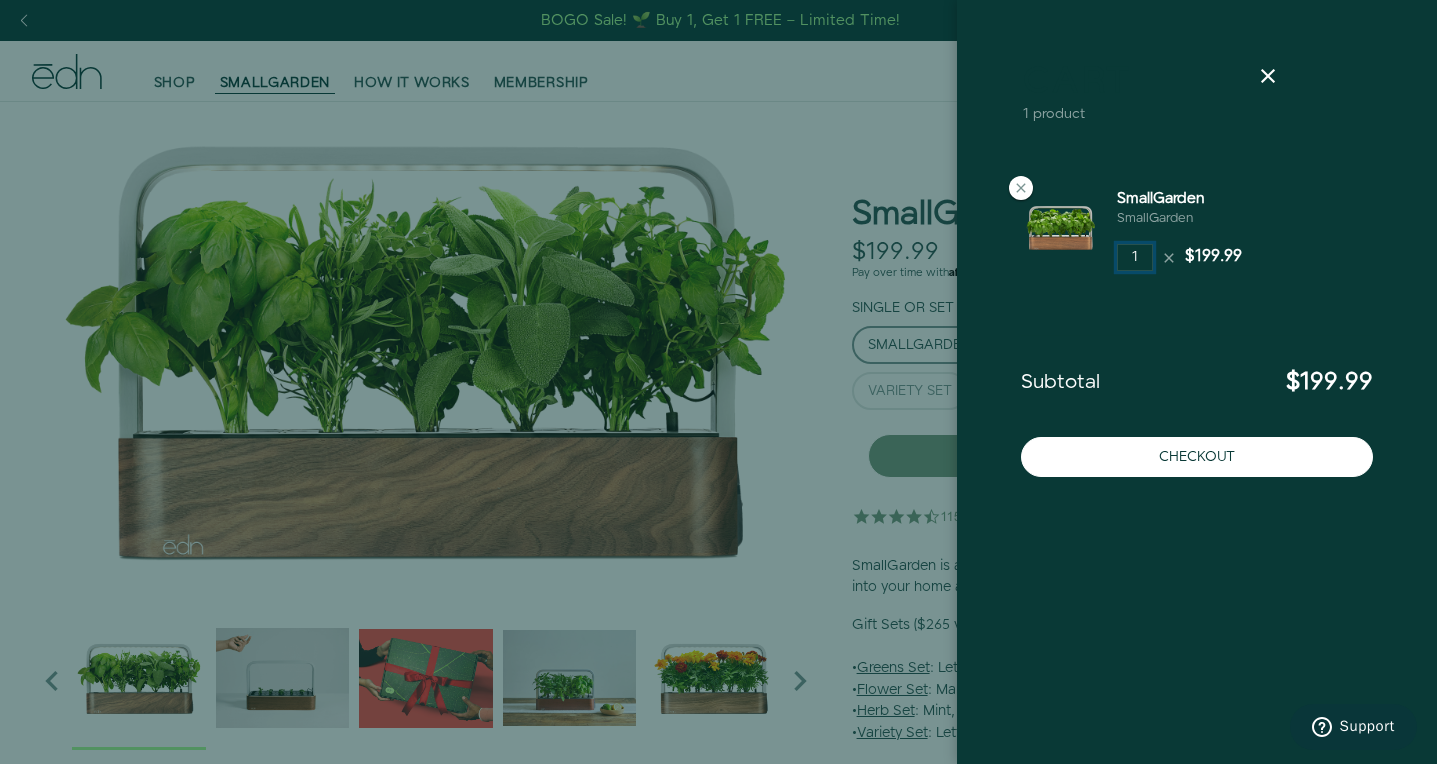 click on "1" at bounding box center [1135, 258] 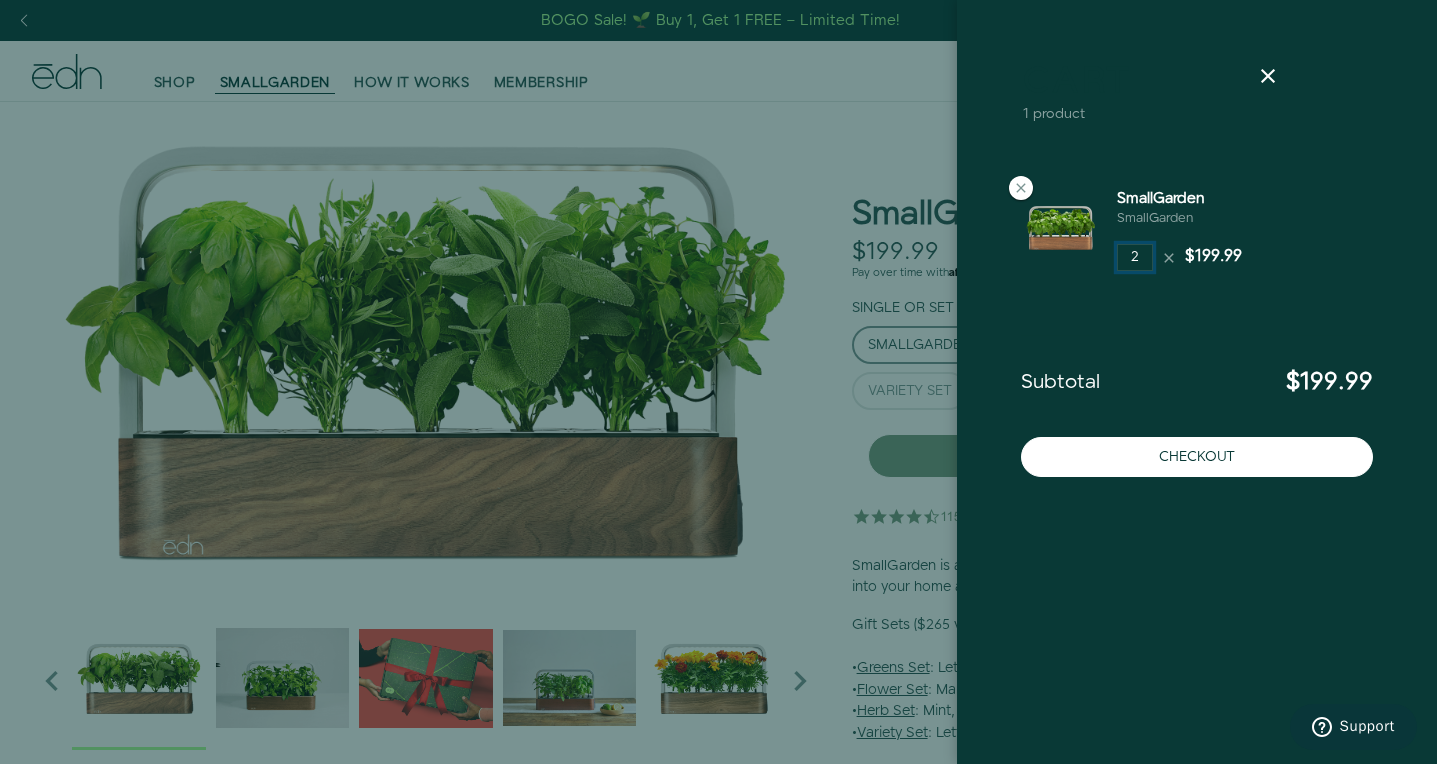 type on "2" 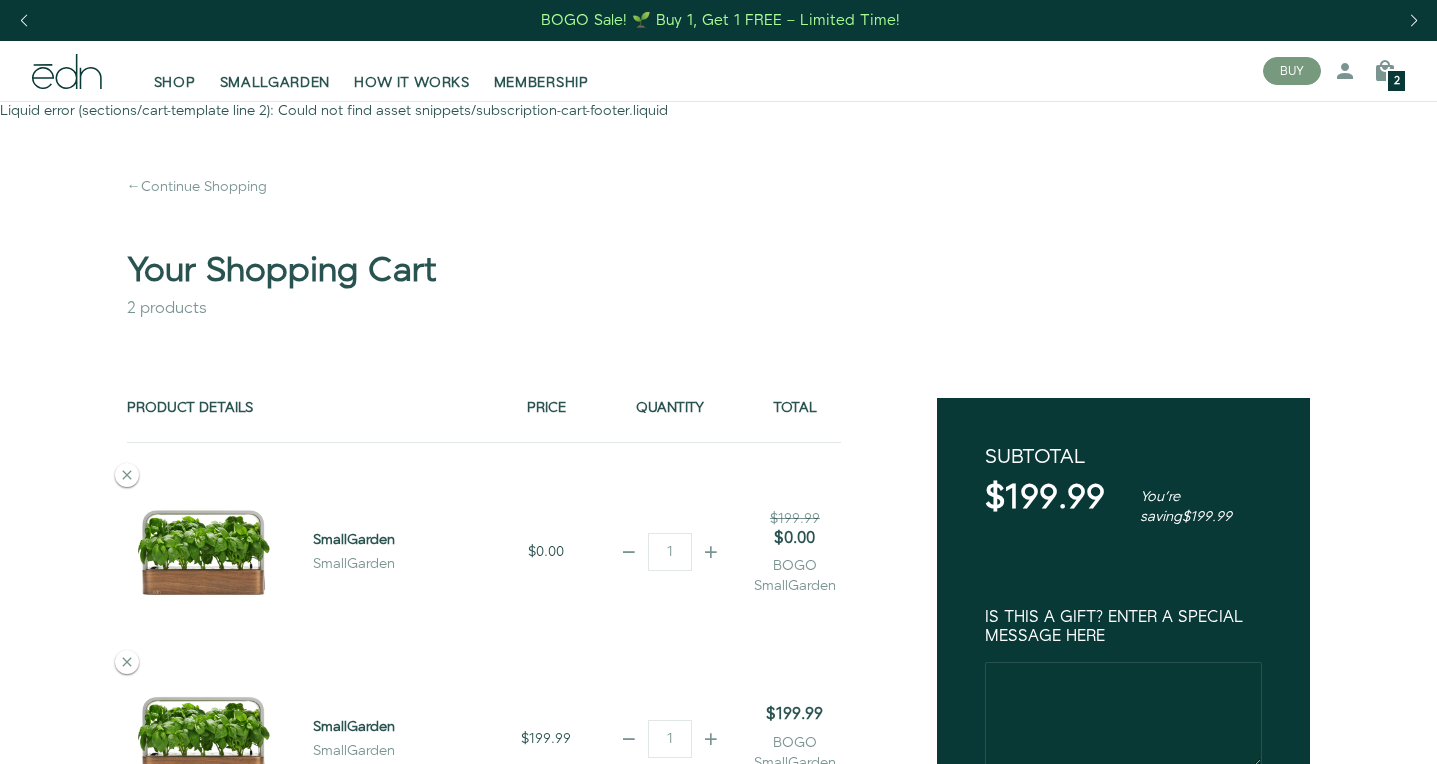scroll, scrollTop: 0, scrollLeft: 0, axis: both 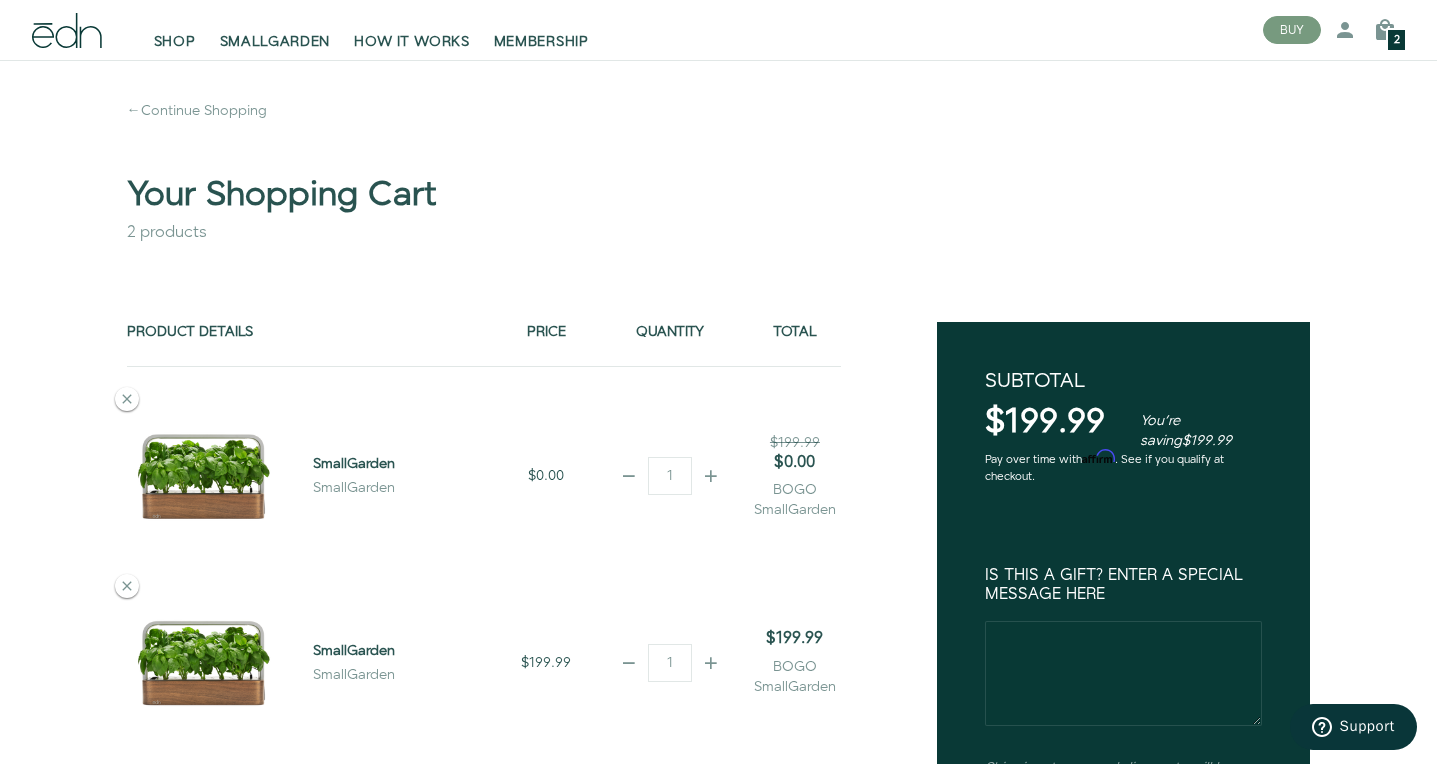 click 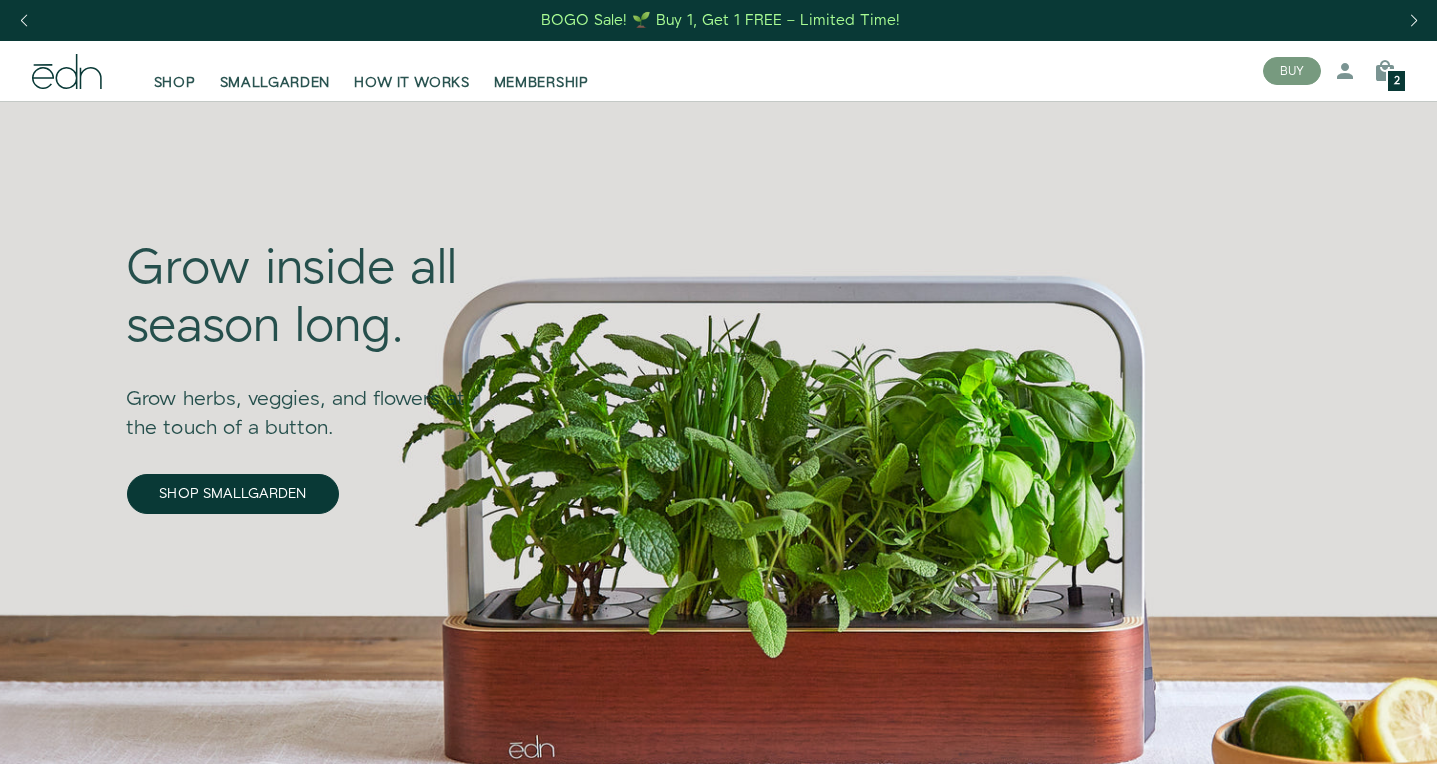 scroll, scrollTop: 0, scrollLeft: 0, axis: both 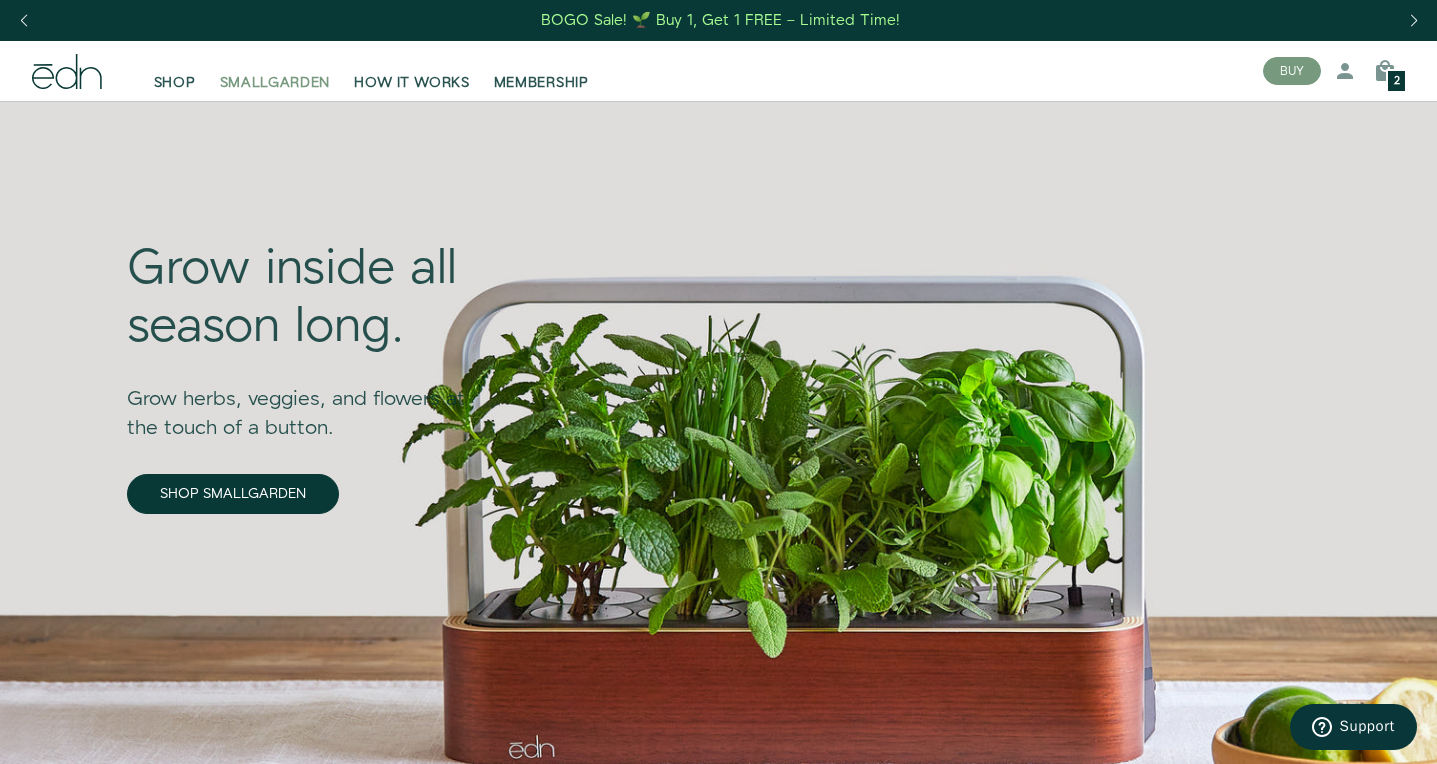 click on "SMALLGARDEN" at bounding box center (275, 83) 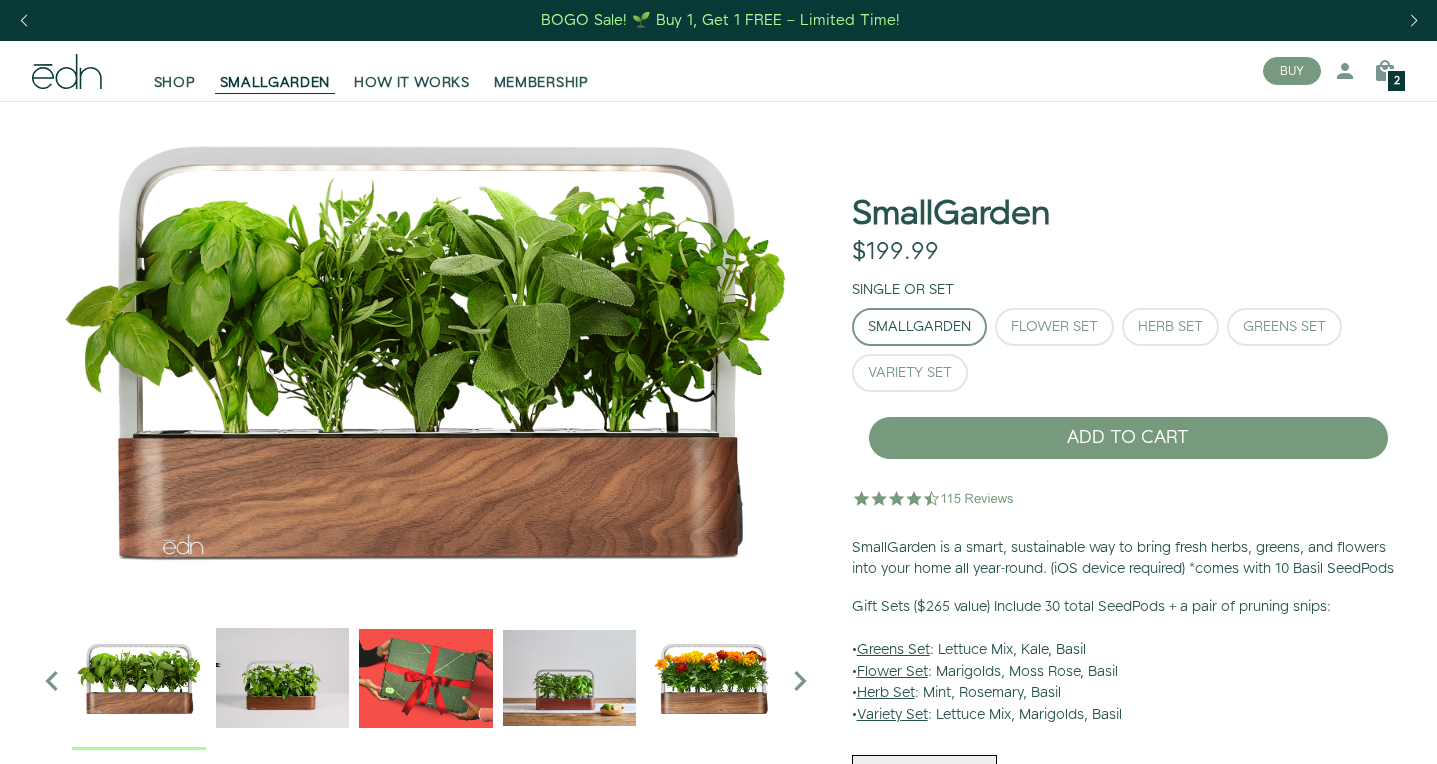 scroll, scrollTop: 0, scrollLeft: 0, axis: both 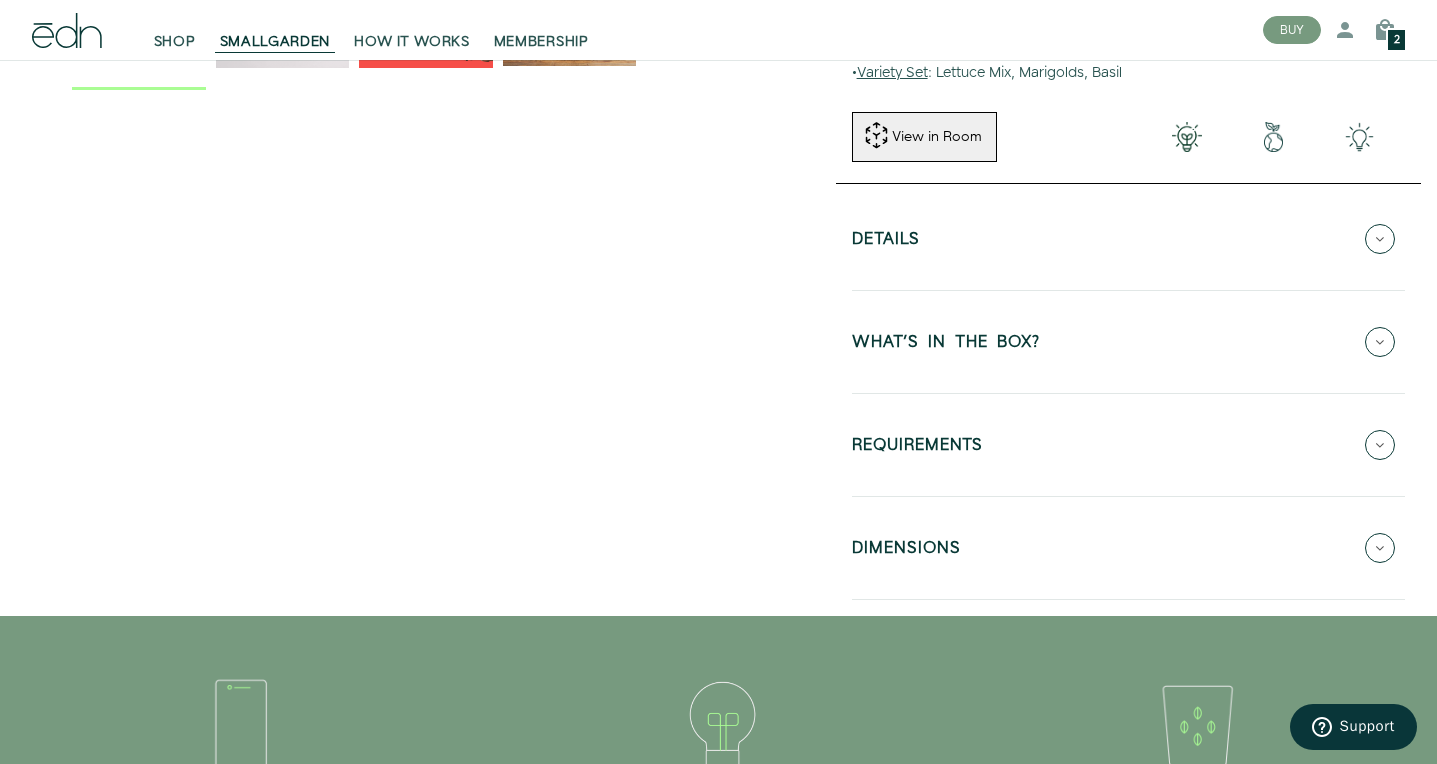 click on "WHAT'S IN THE BOX?" at bounding box center (1128, 342) 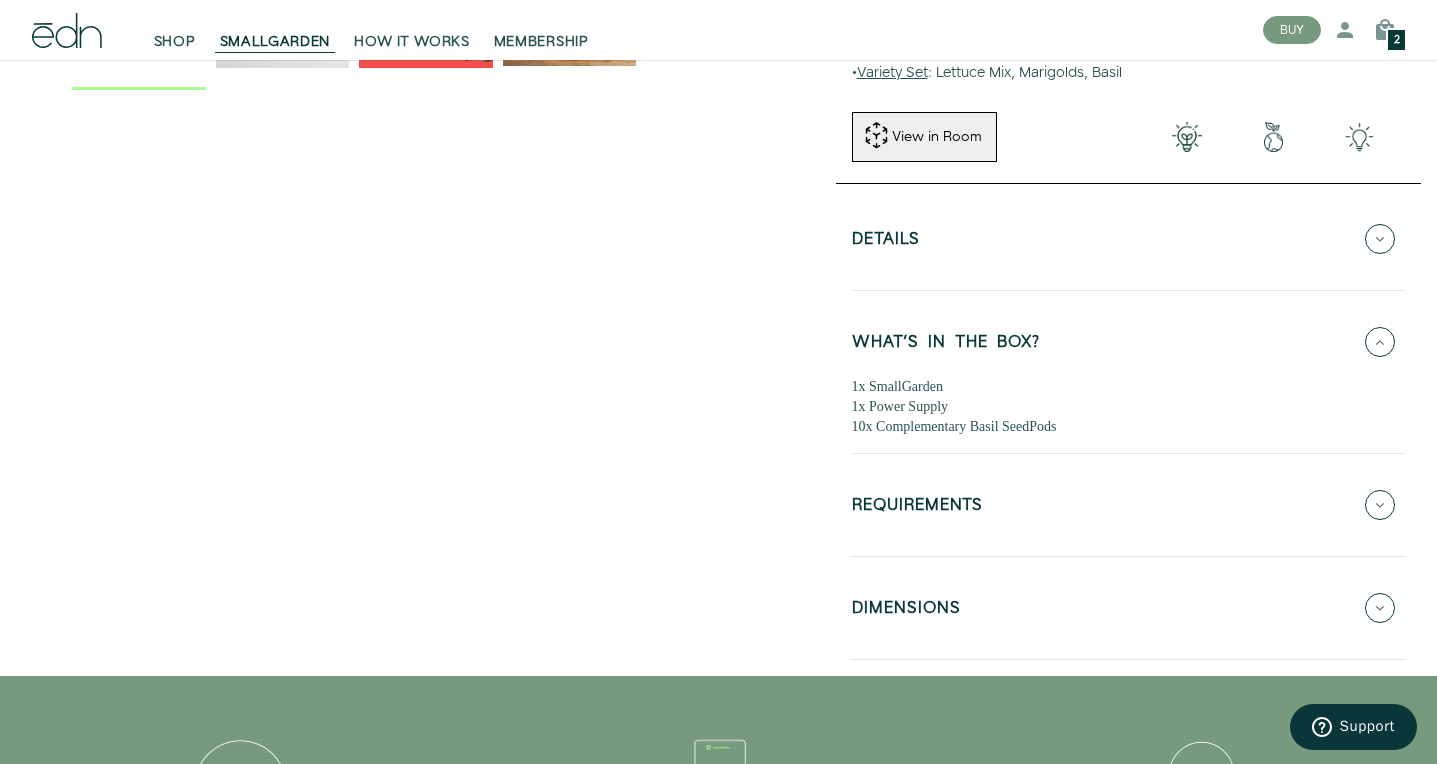 click on "REQUIREMENTS" at bounding box center [917, 508] 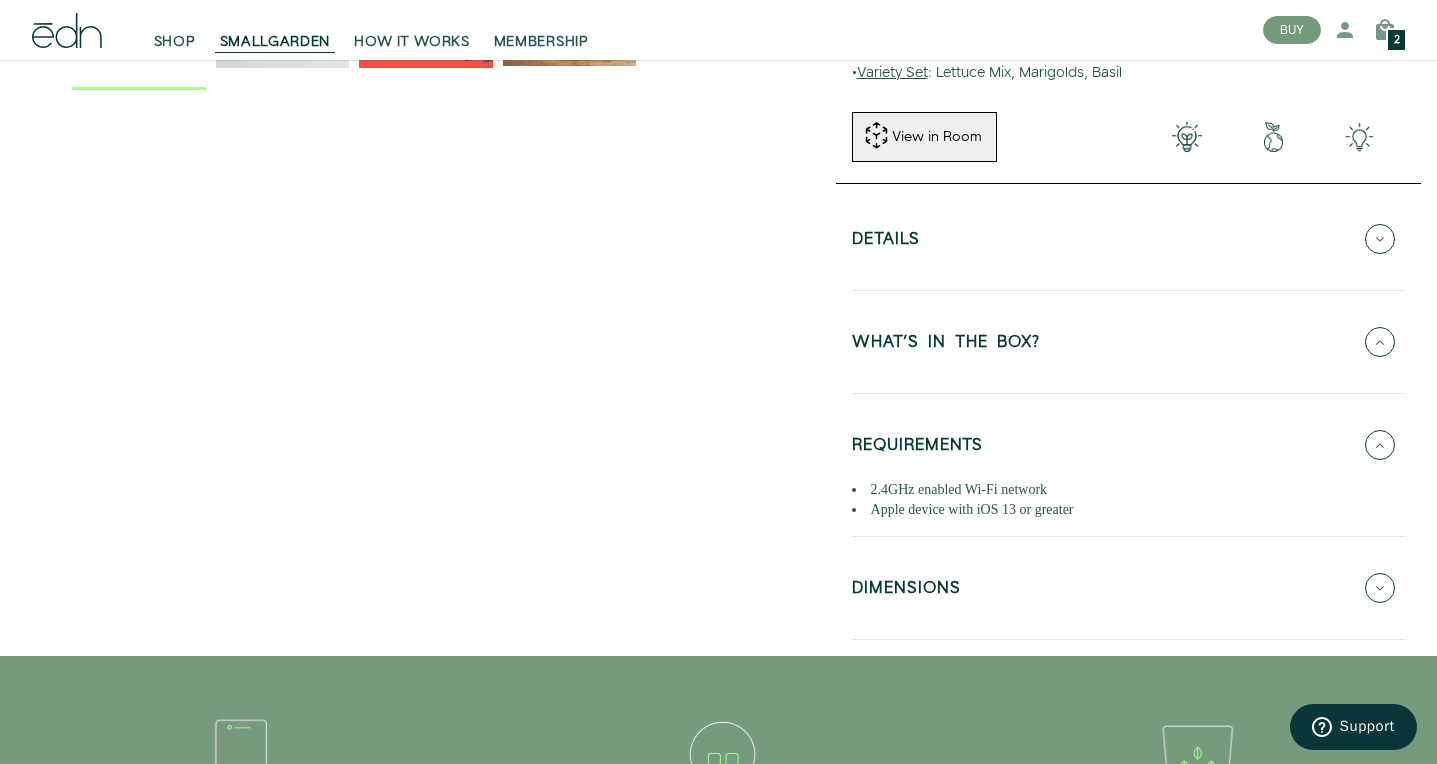 click on "DIMENSIONS" at bounding box center [906, 591] 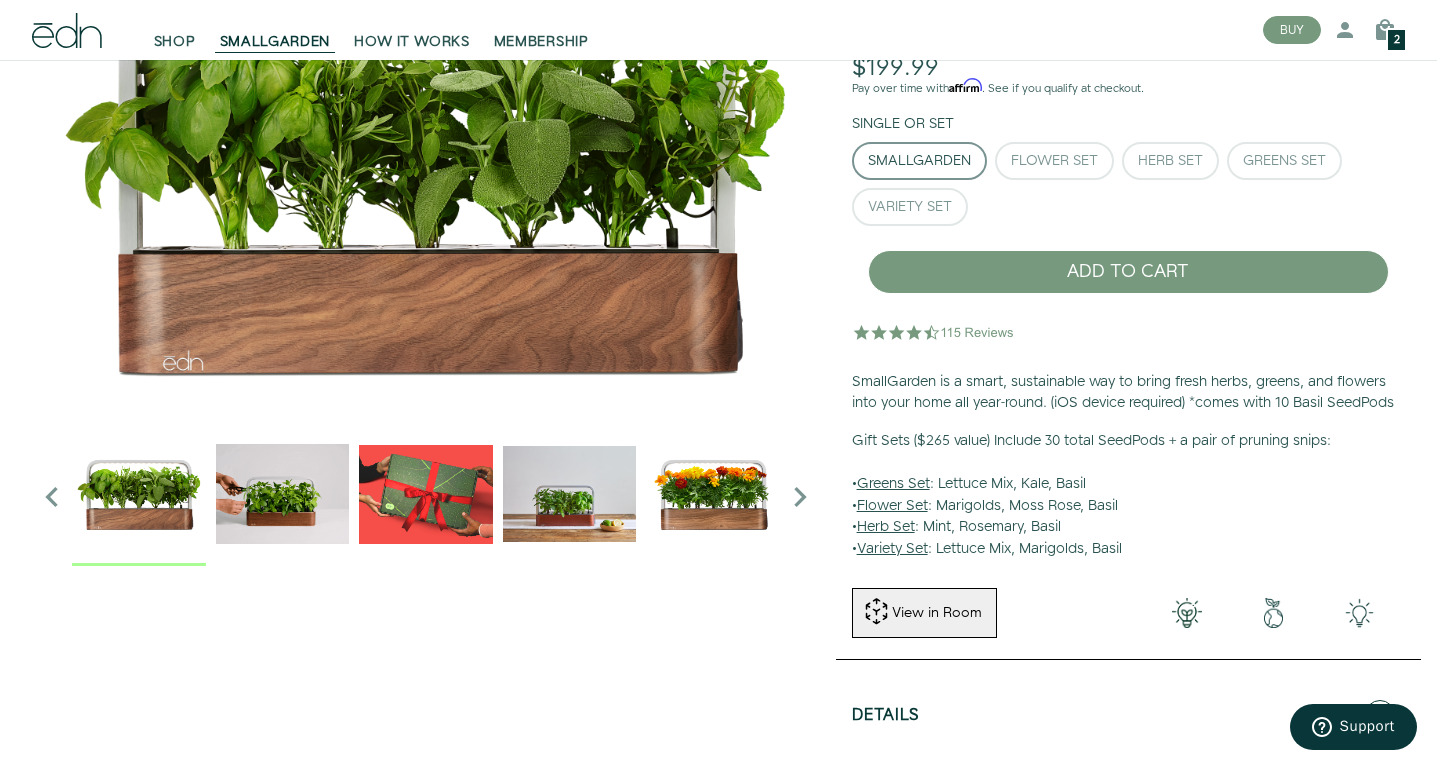 scroll, scrollTop: 0, scrollLeft: 0, axis: both 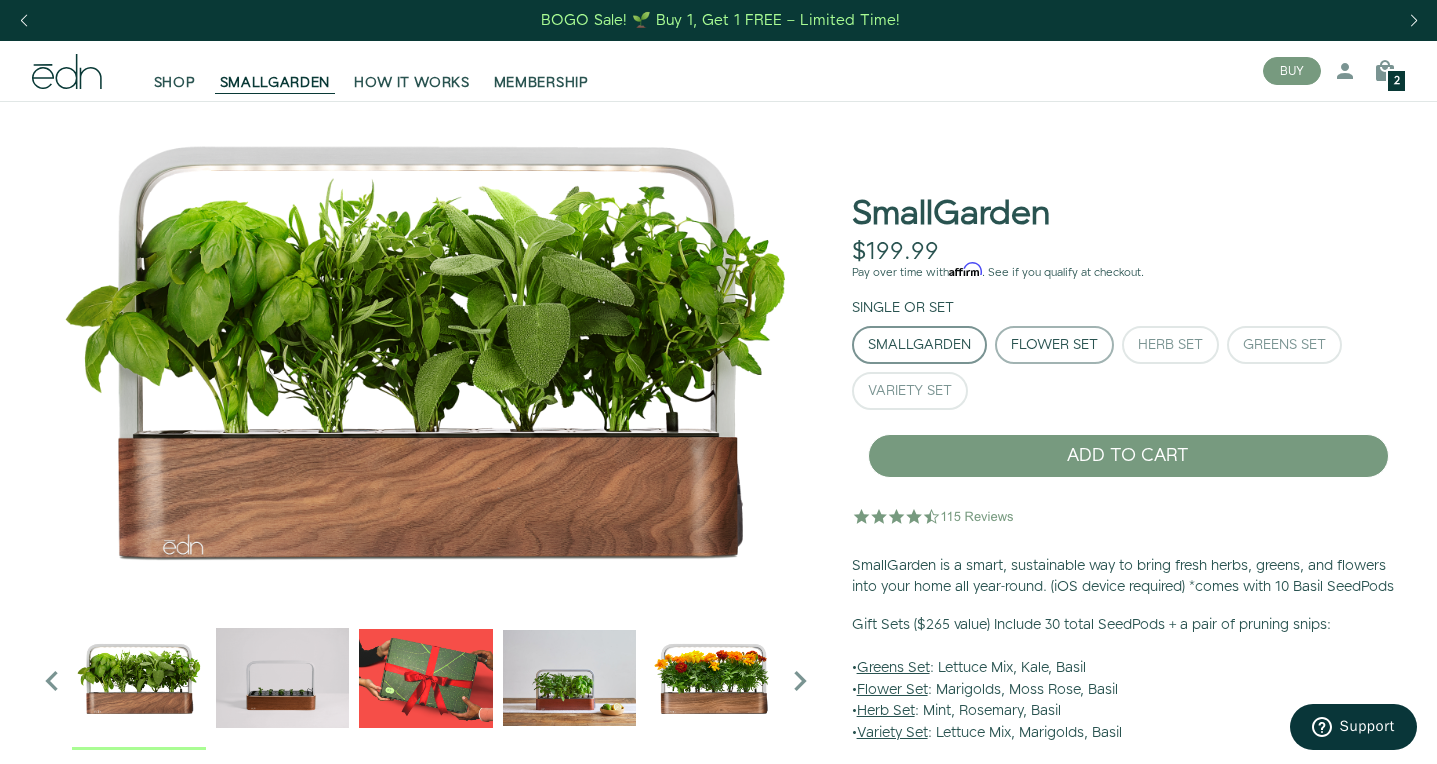 click on "Flower Set" at bounding box center [1054, 345] 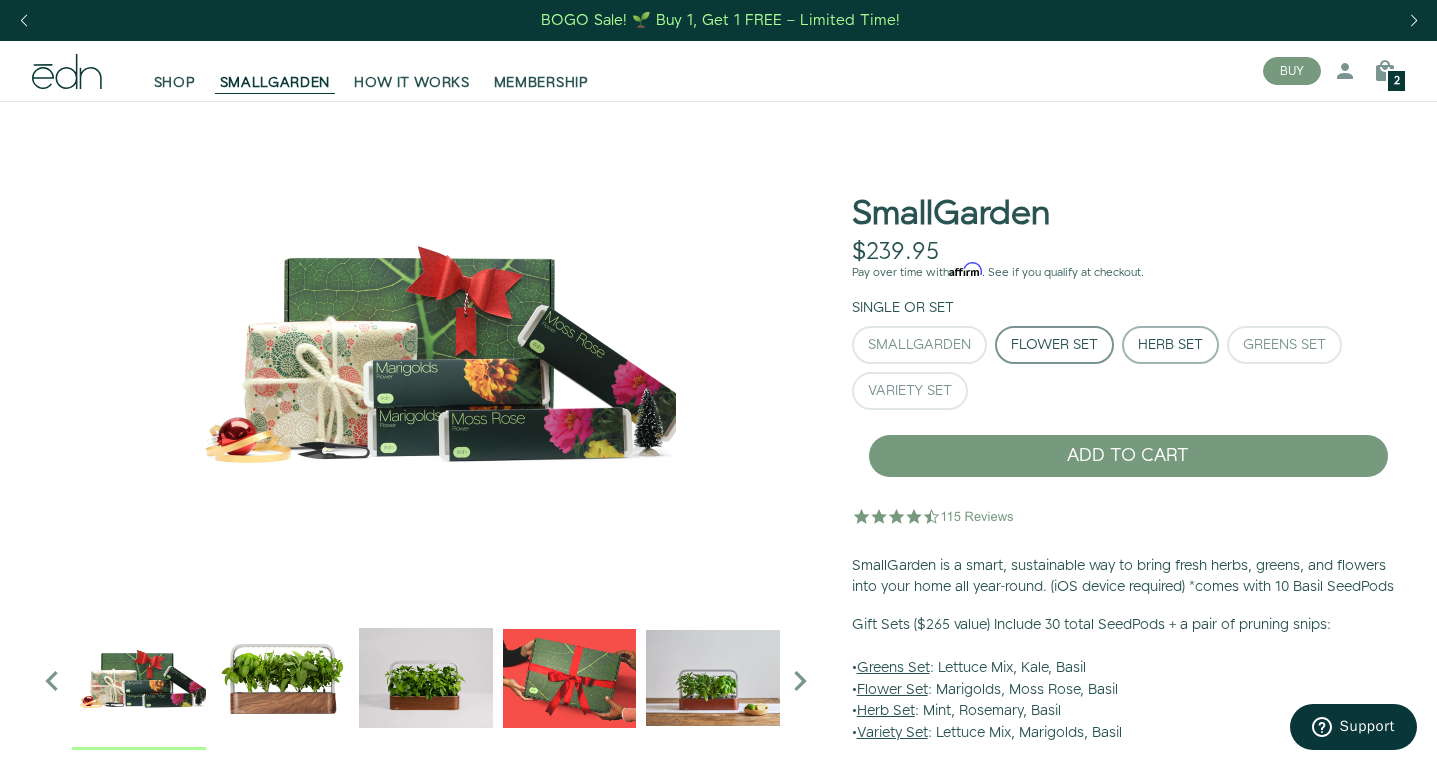 click on "Herb Set" at bounding box center (1170, 345) 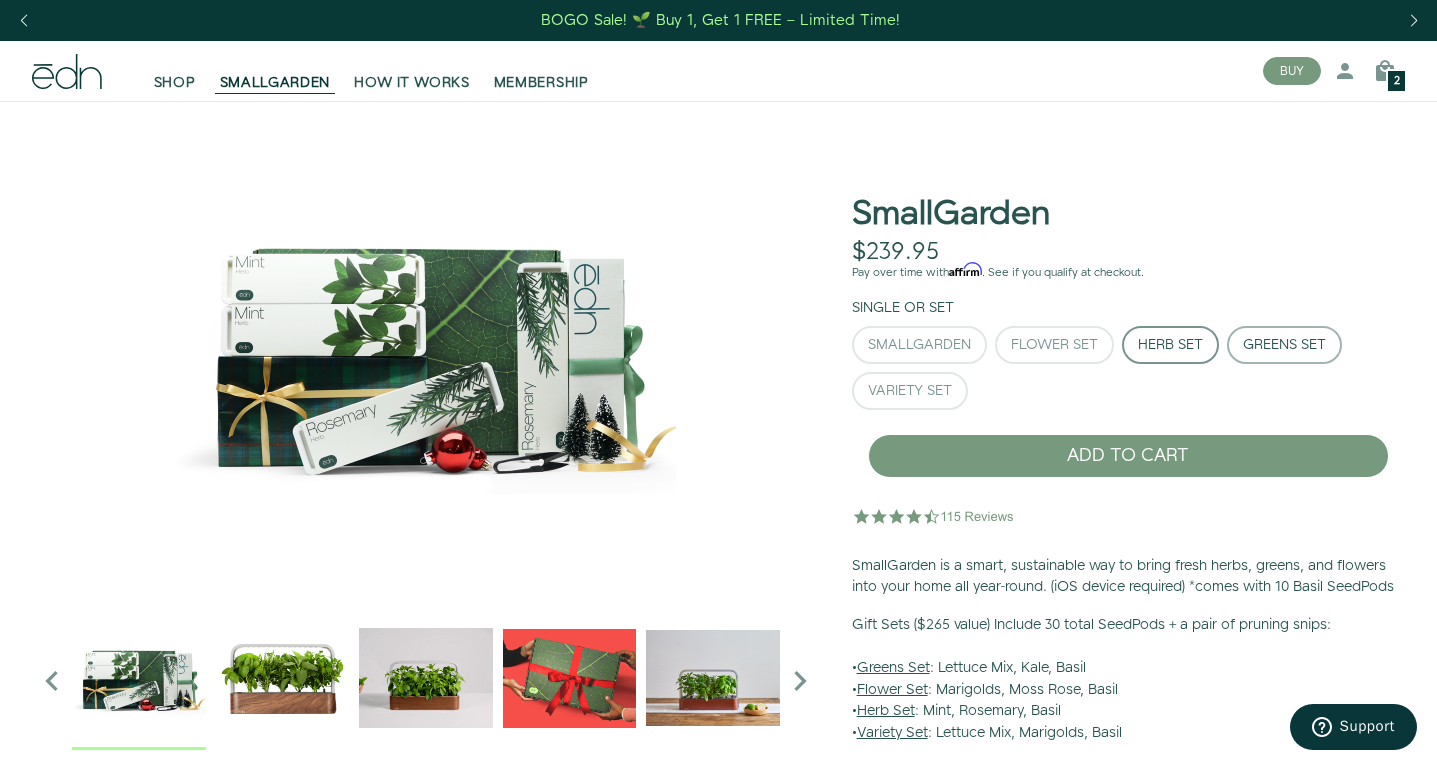 click on "Greens Set" at bounding box center (1284, 345) 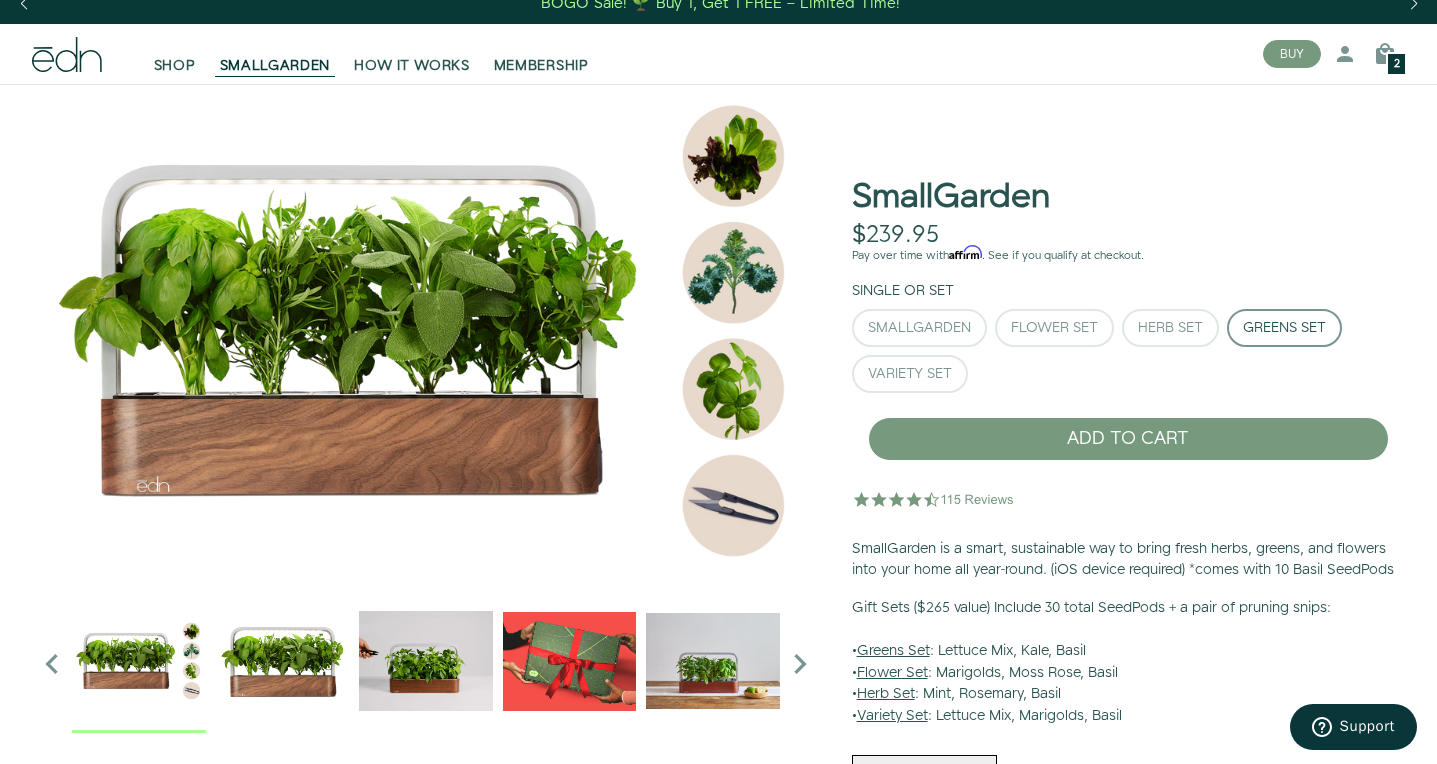 scroll, scrollTop: 23, scrollLeft: 0, axis: vertical 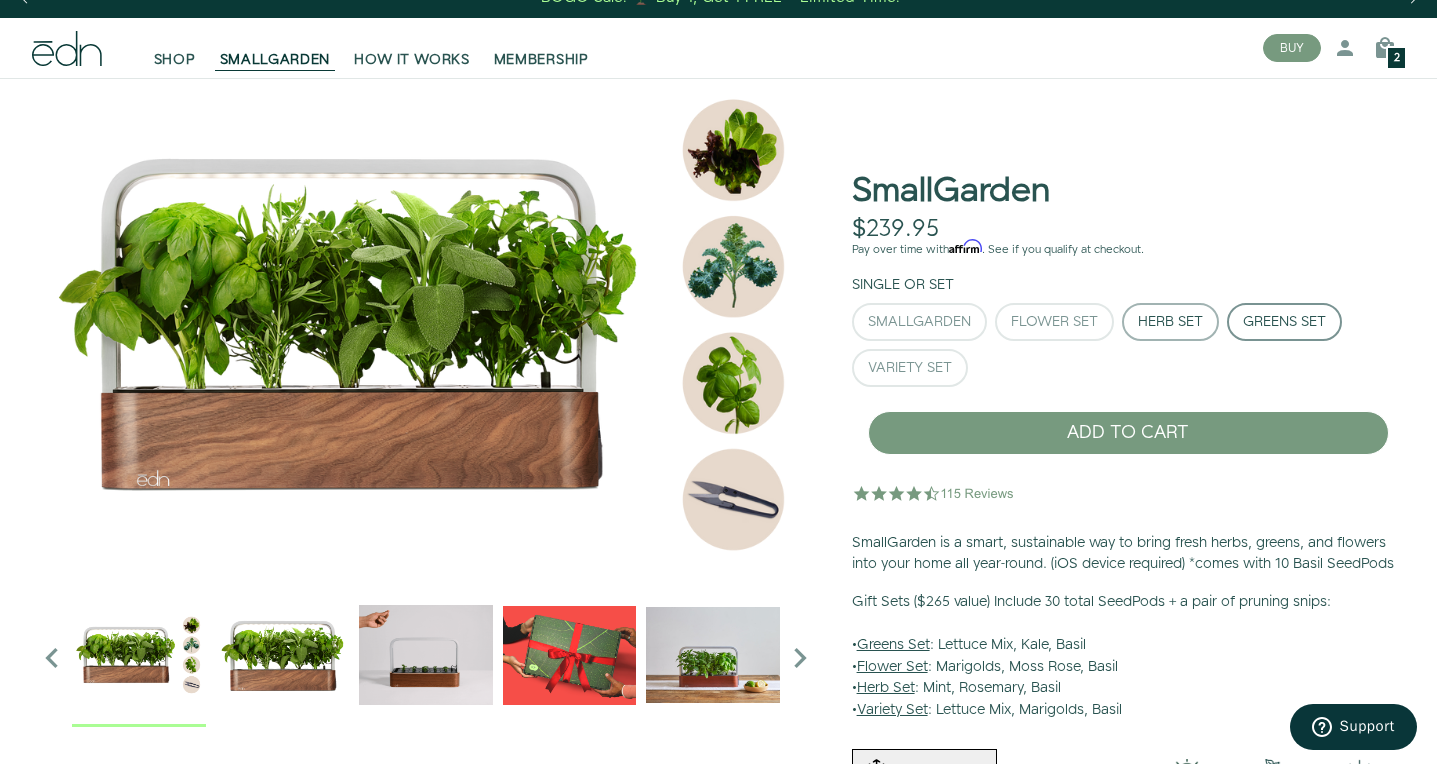 click on "Herb Set" at bounding box center [1170, 322] 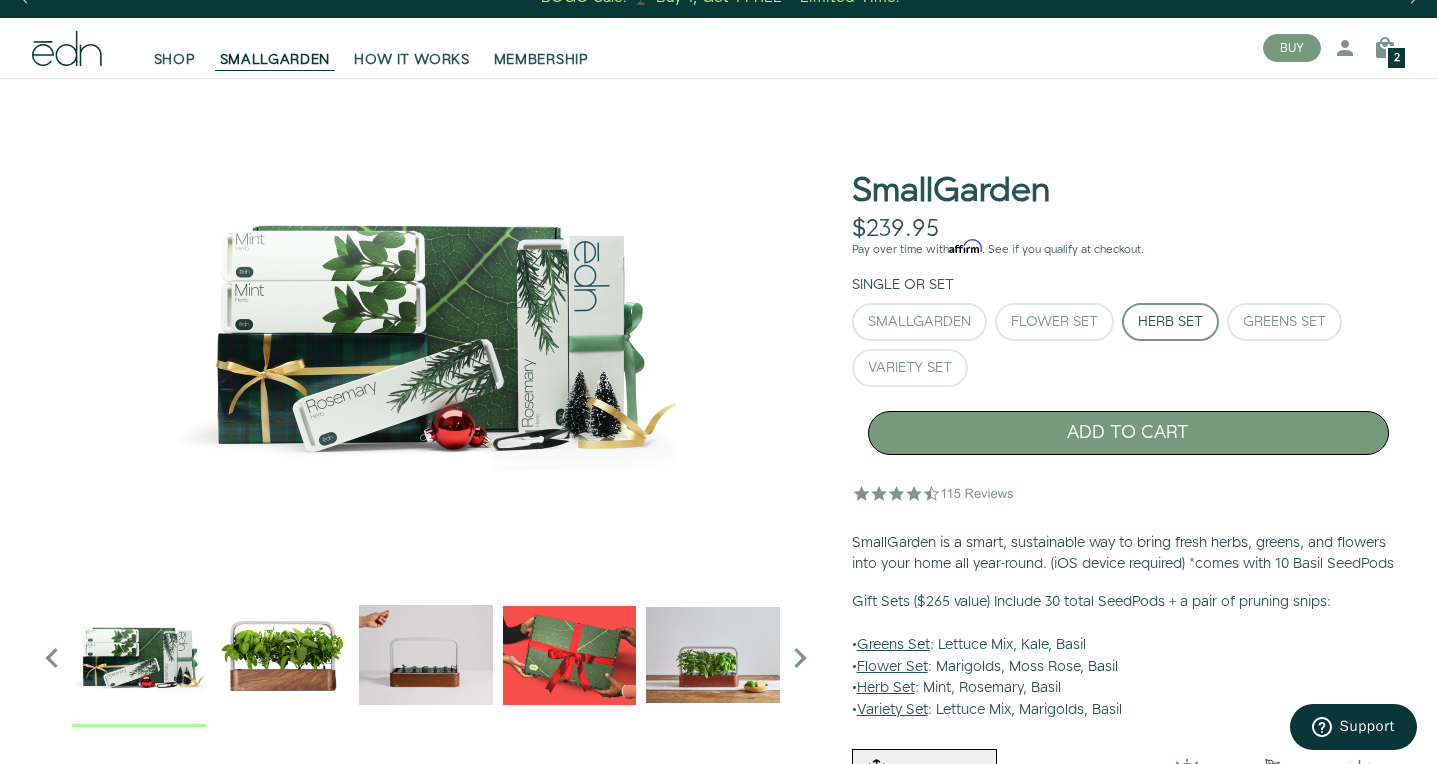 click on "ADD TO CART" at bounding box center [1128, 433] 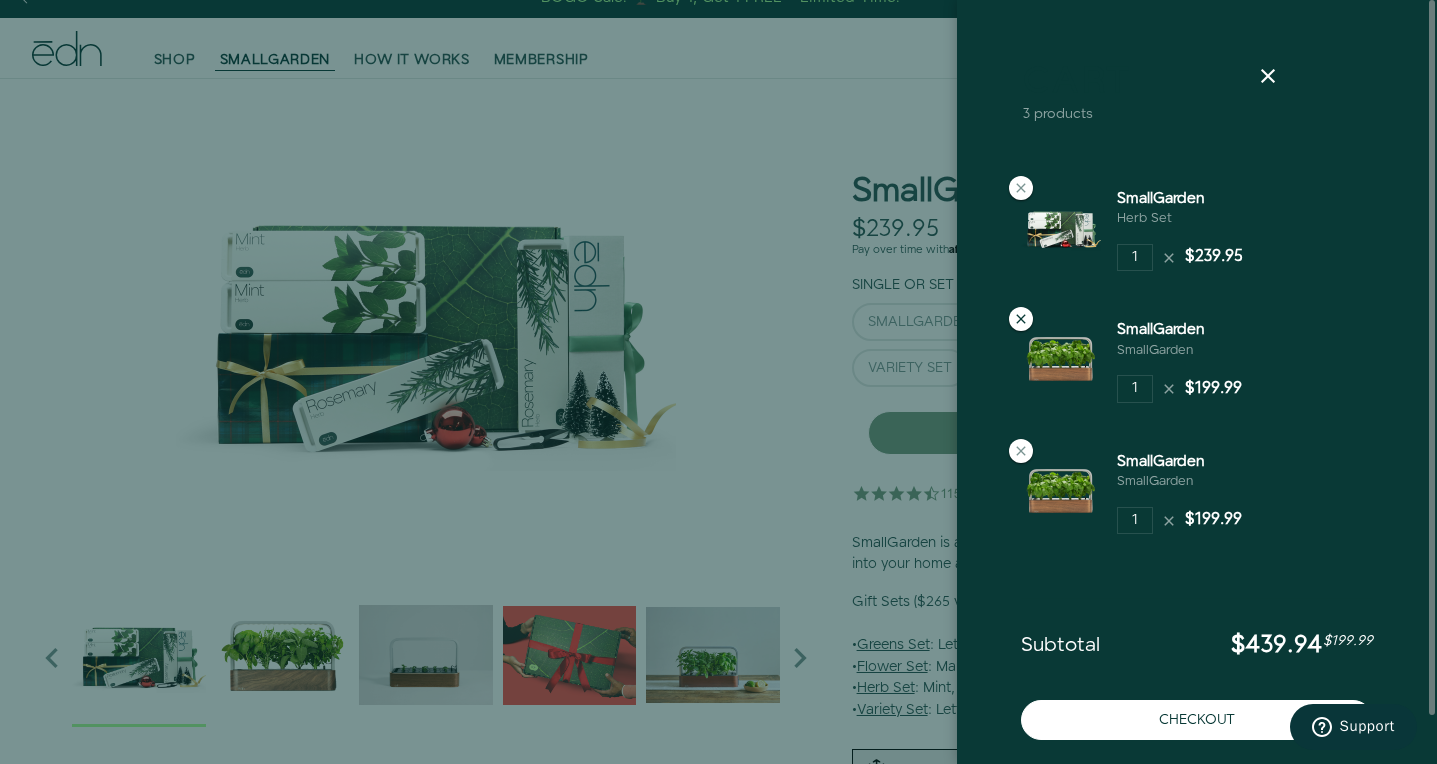 click at bounding box center [1021, 319] 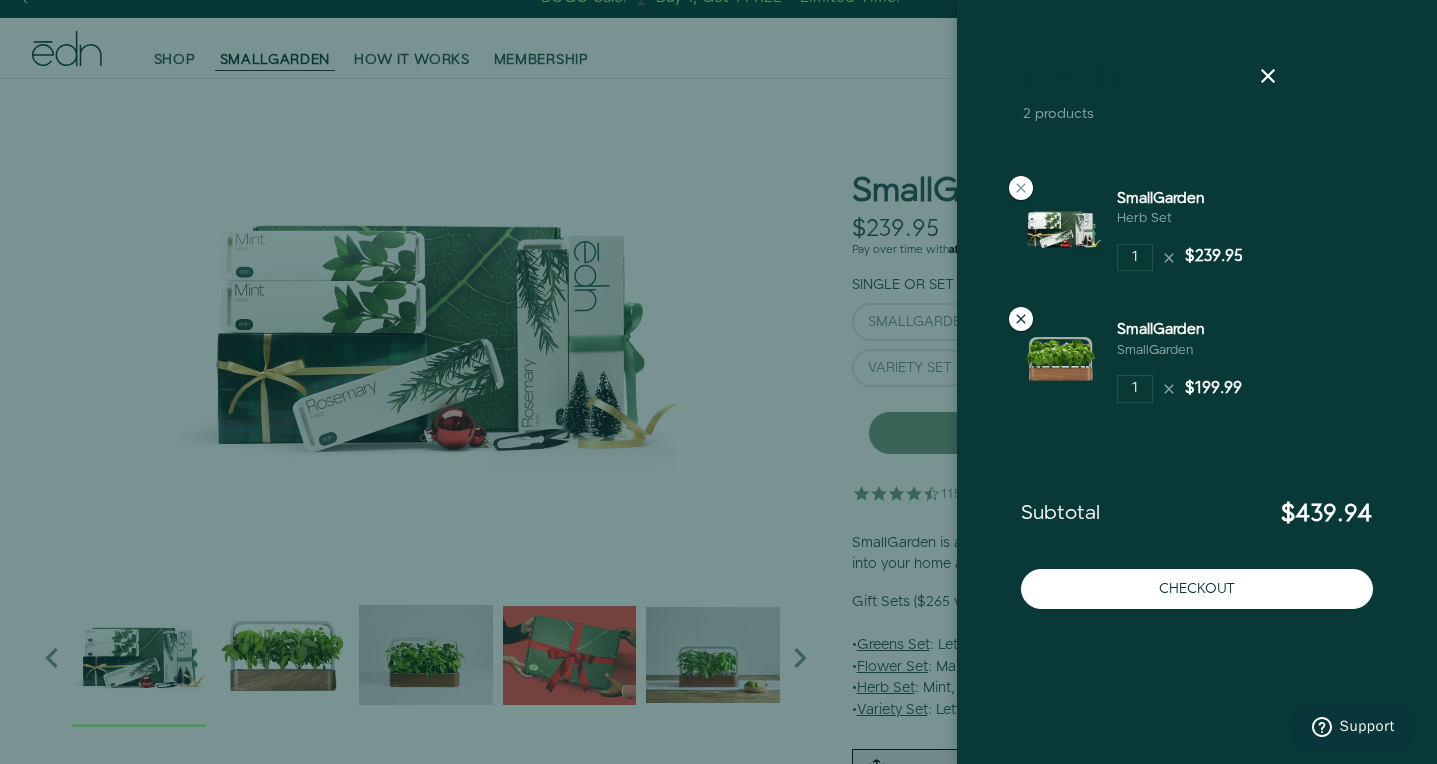 click at bounding box center (1021, 319) 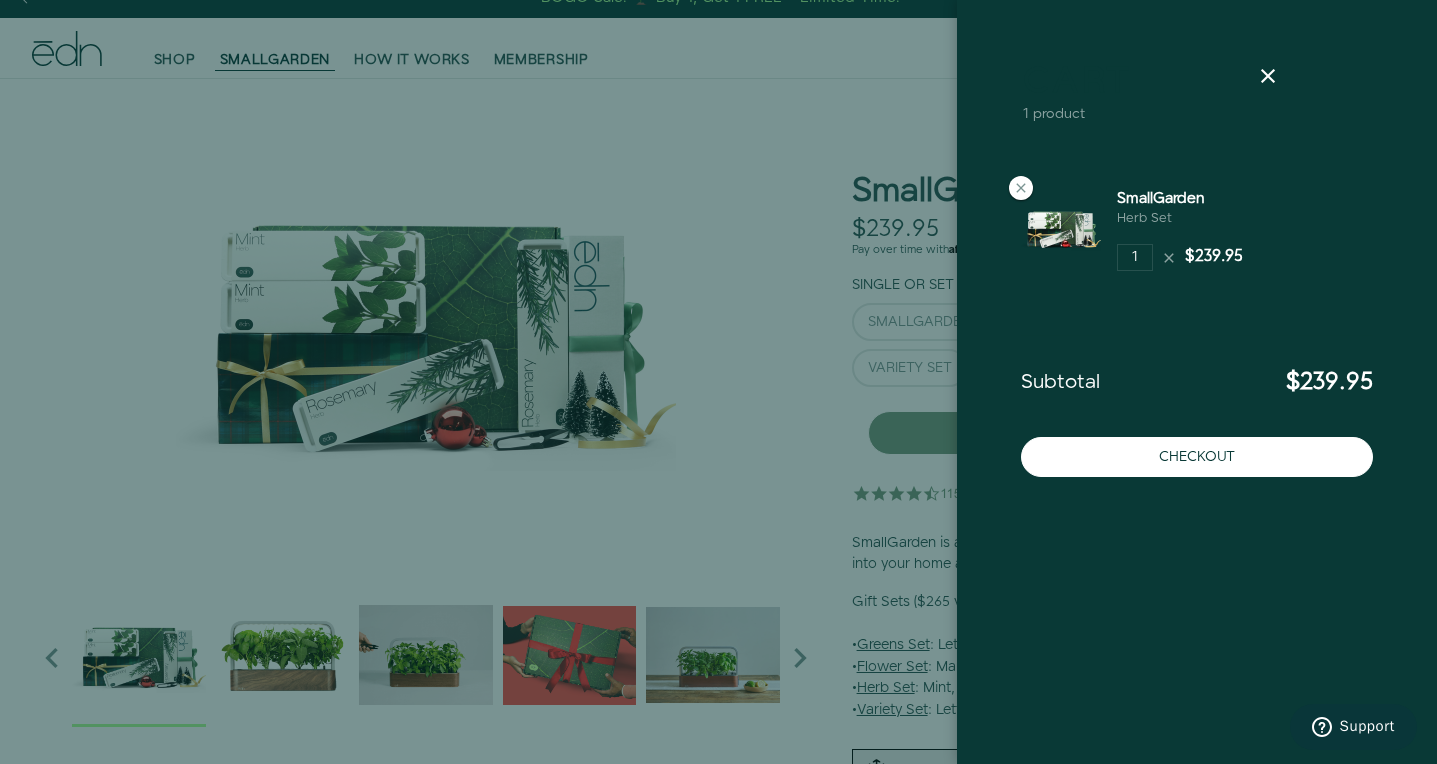 click at bounding box center [718, 382] 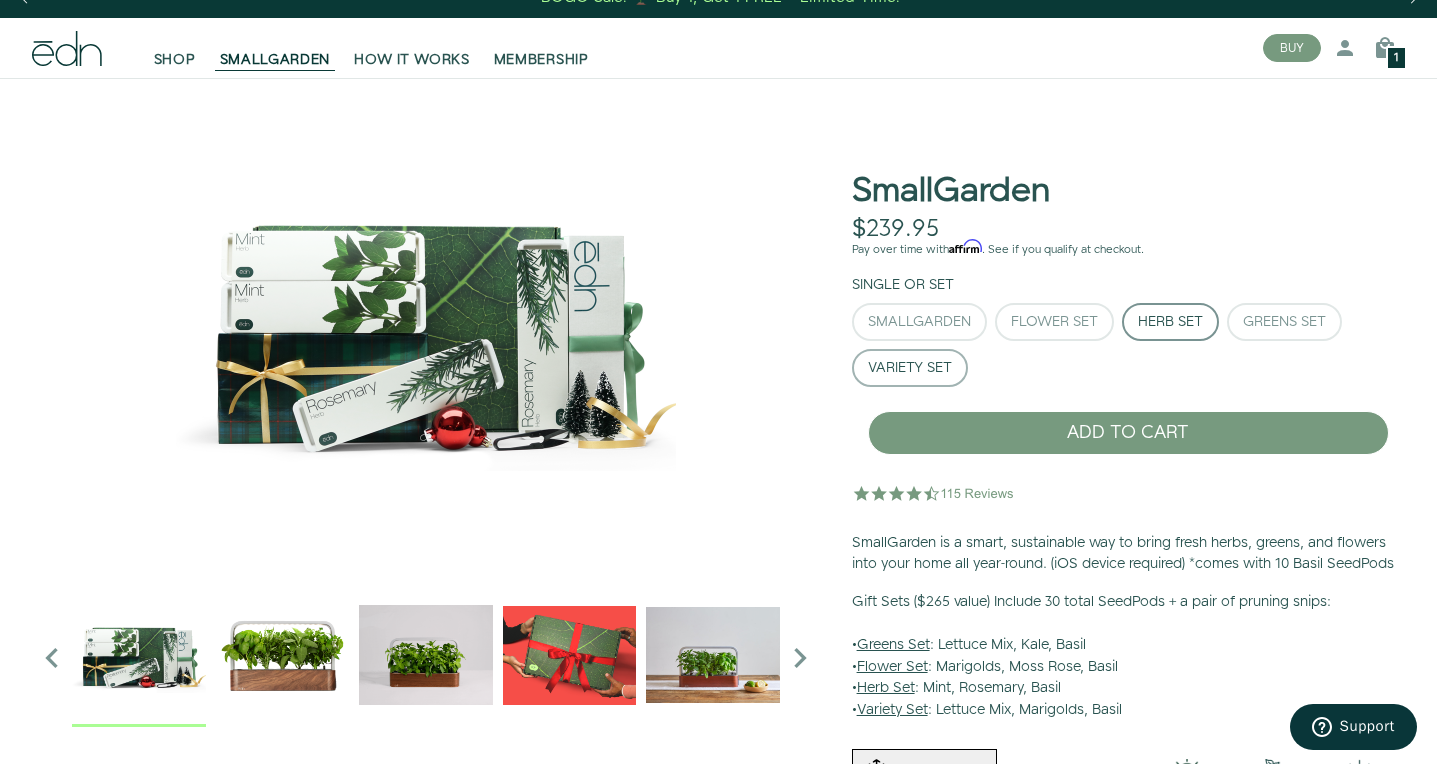click on "Variety Set" at bounding box center [910, 368] 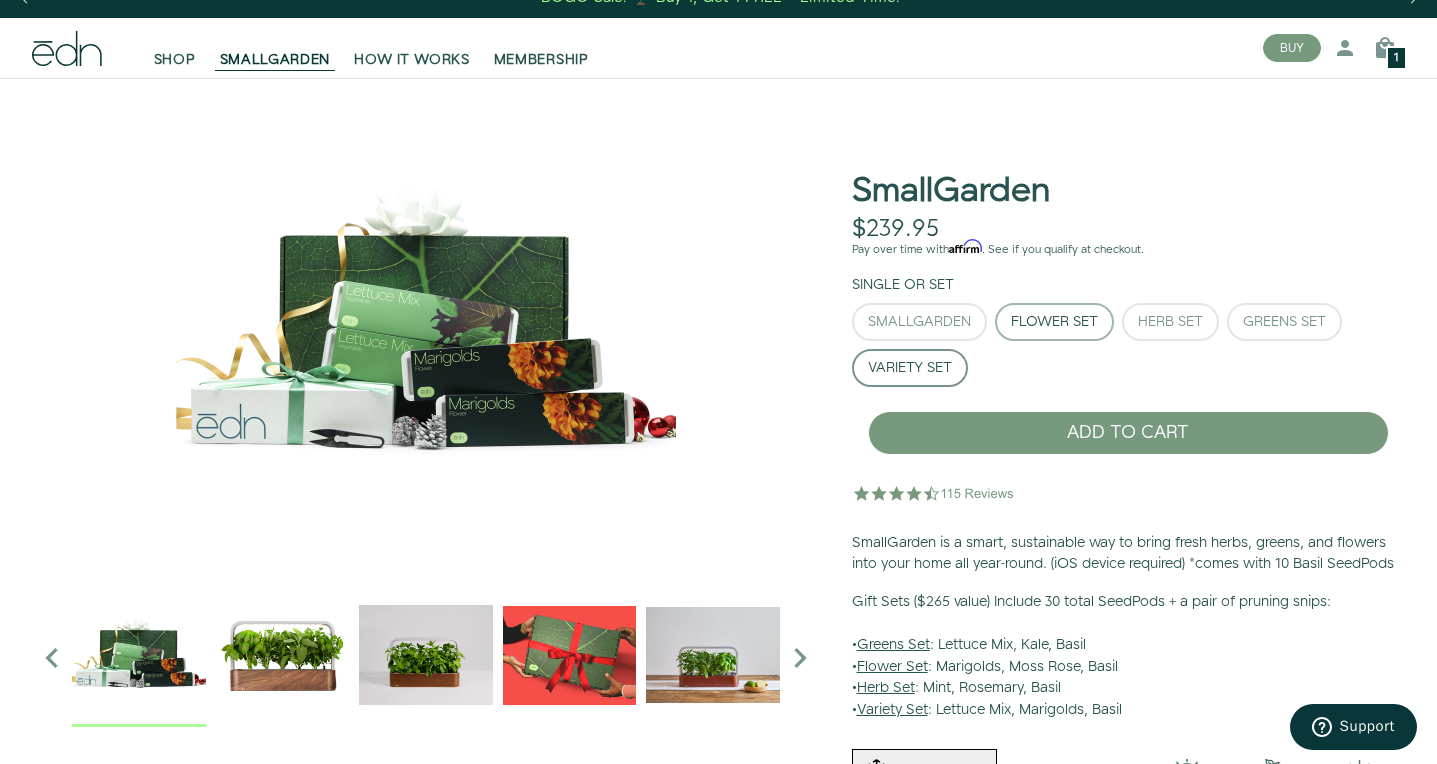 click on "Flower Set" at bounding box center (1054, 322) 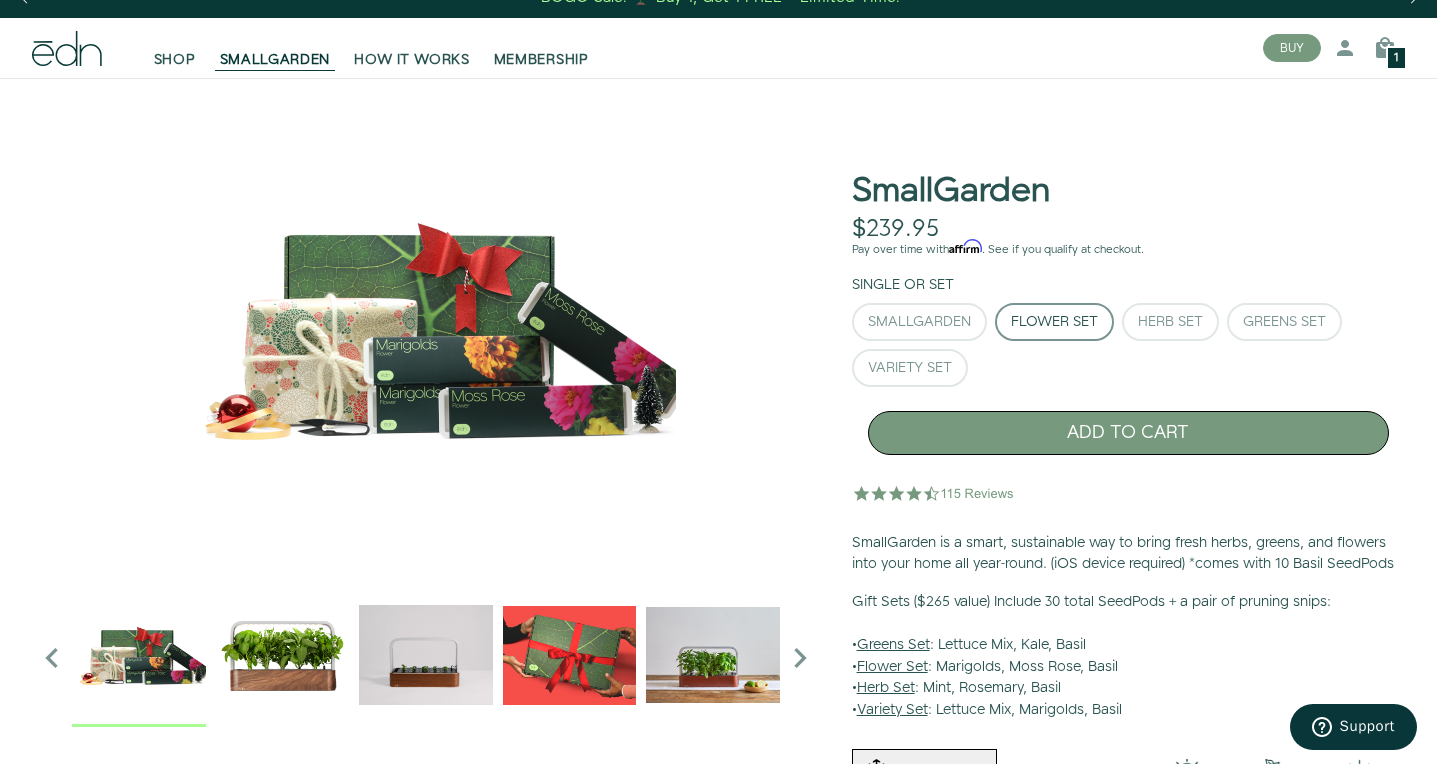 click on "ADD TO CART" at bounding box center [1128, 433] 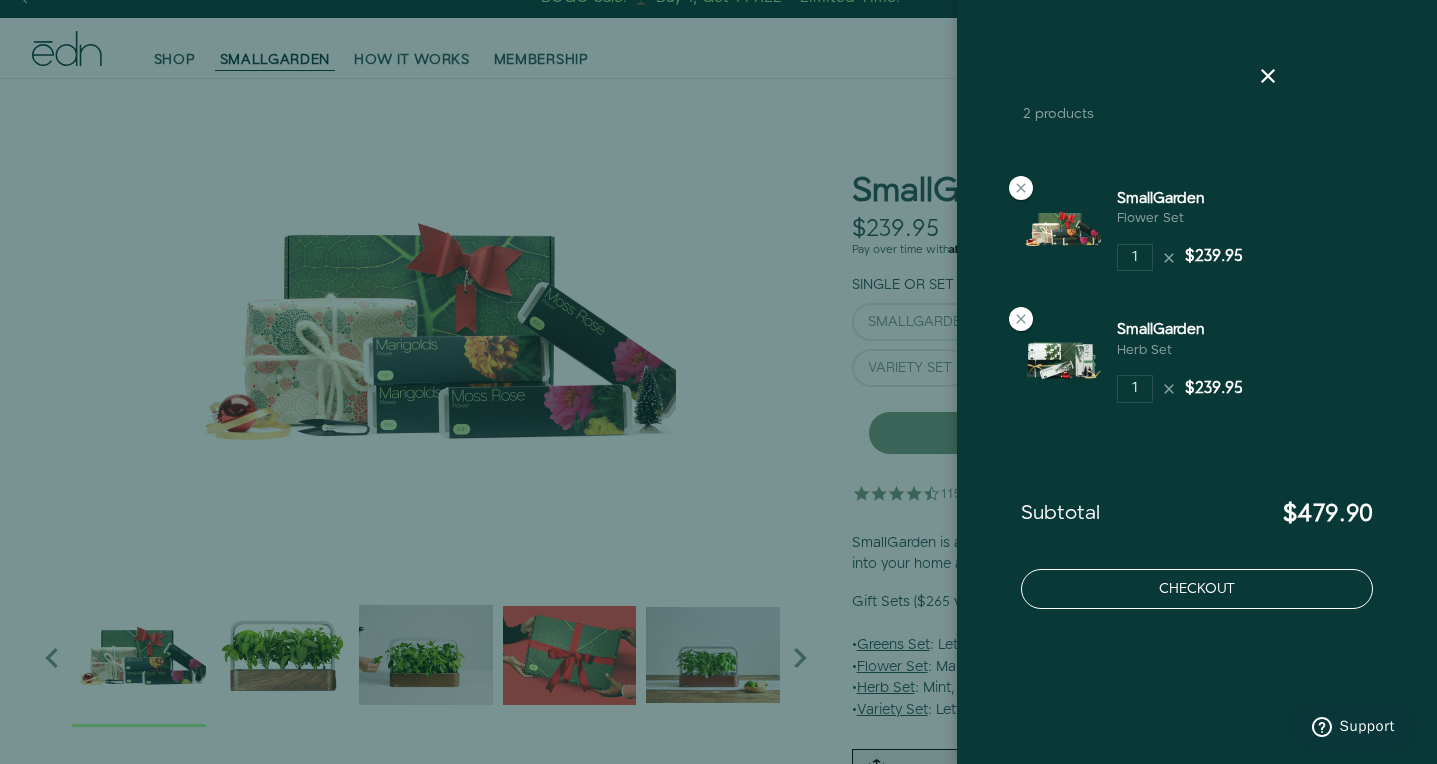 click on "Checkout" at bounding box center (1197, 589) 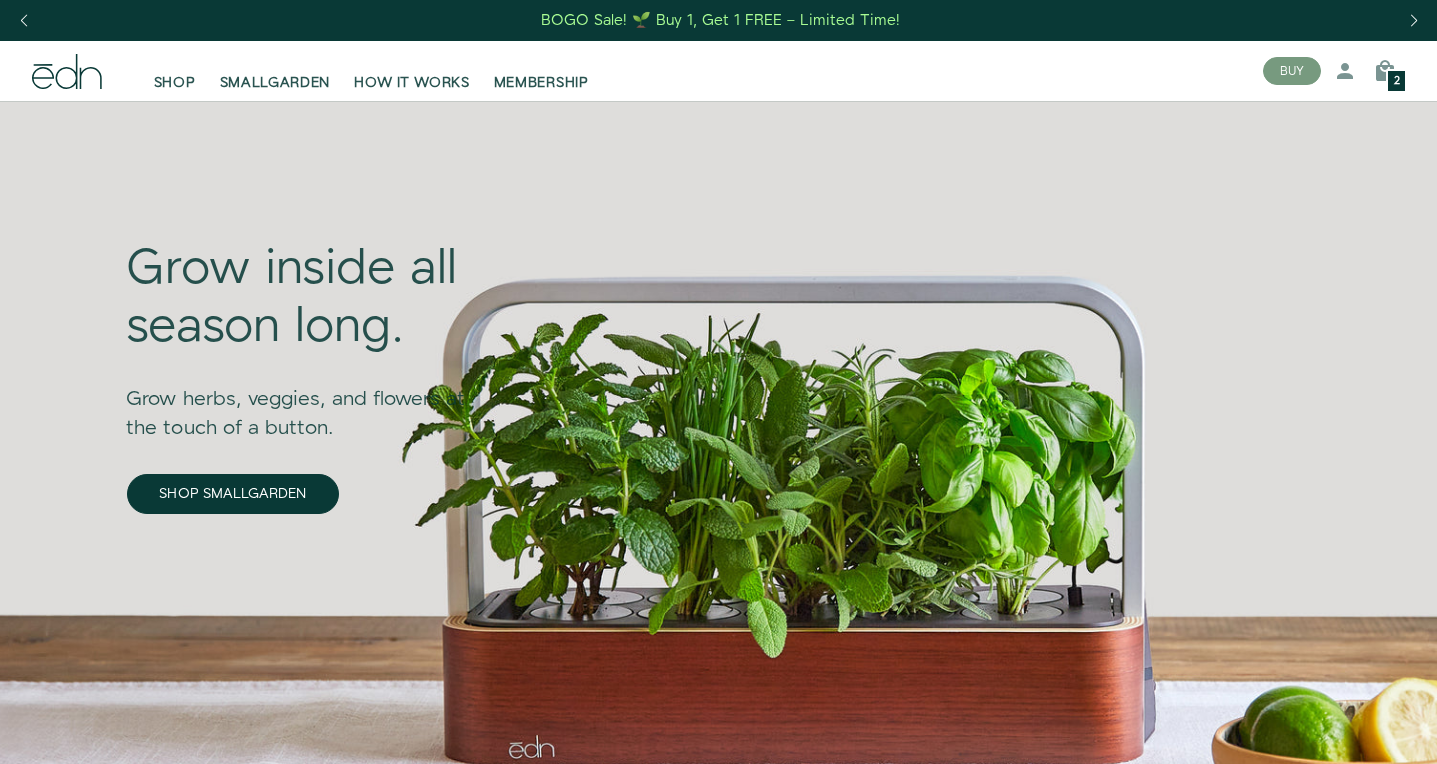scroll, scrollTop: 0, scrollLeft: 0, axis: both 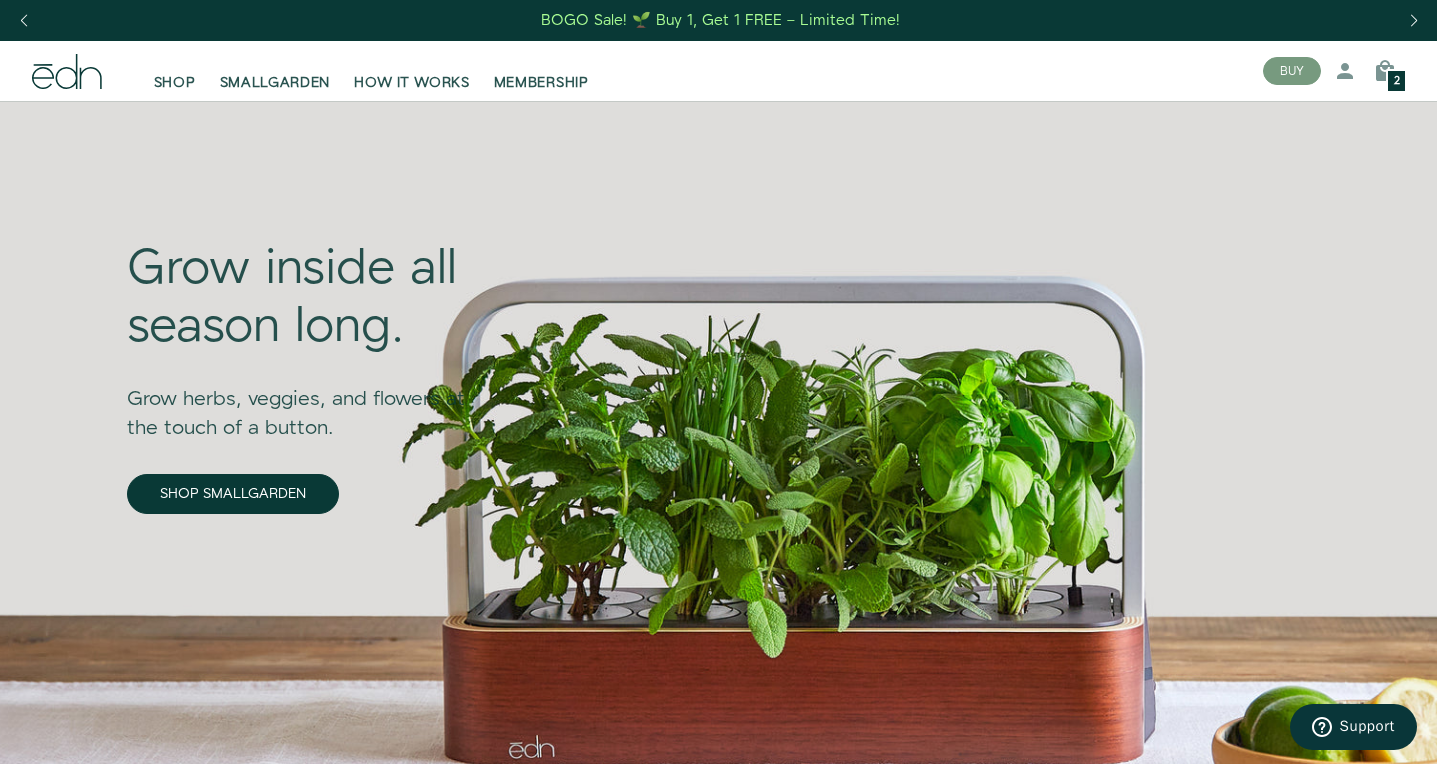 click on "2" at bounding box center [1397, 81] 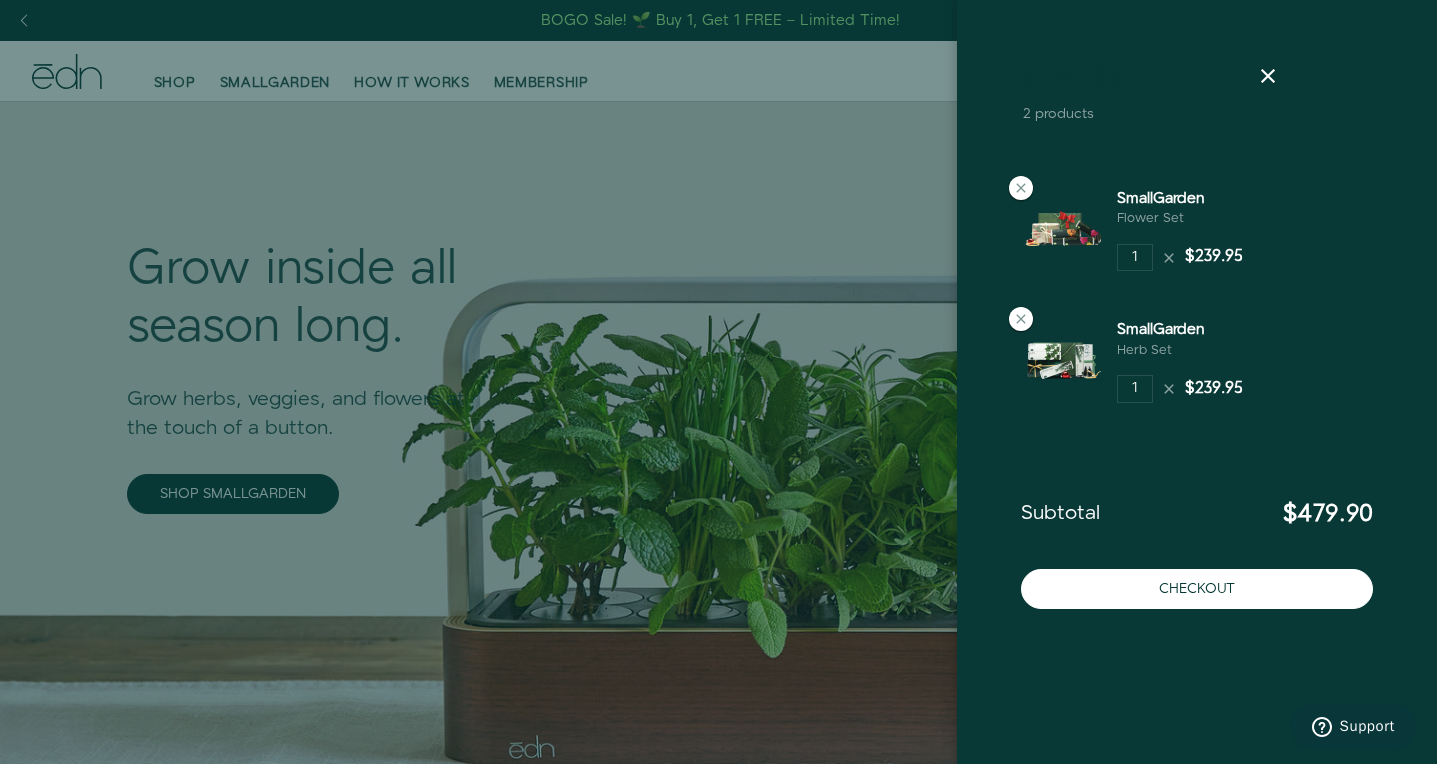 click on "1
$239.95" at bounding box center [1180, 389] 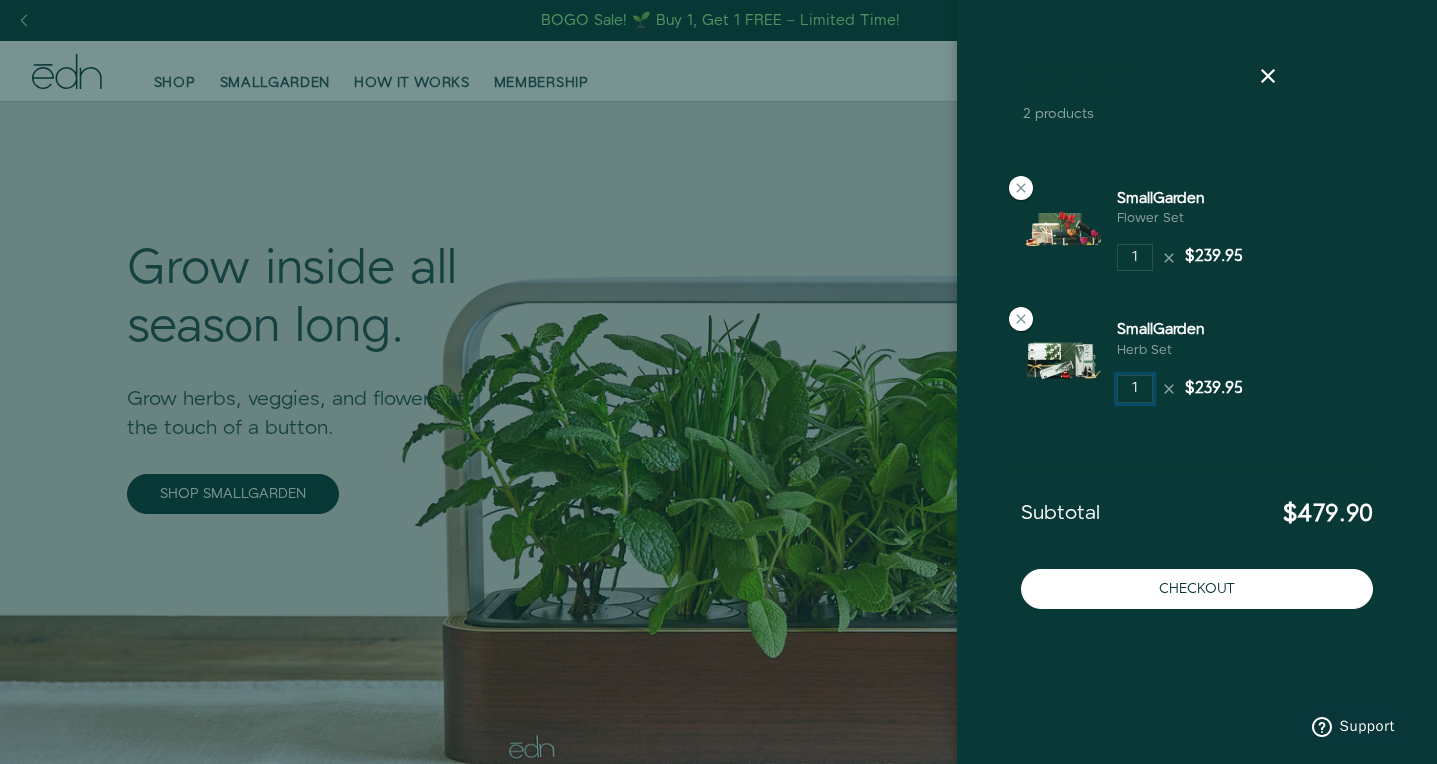 click on "1" at bounding box center [1135, 389] 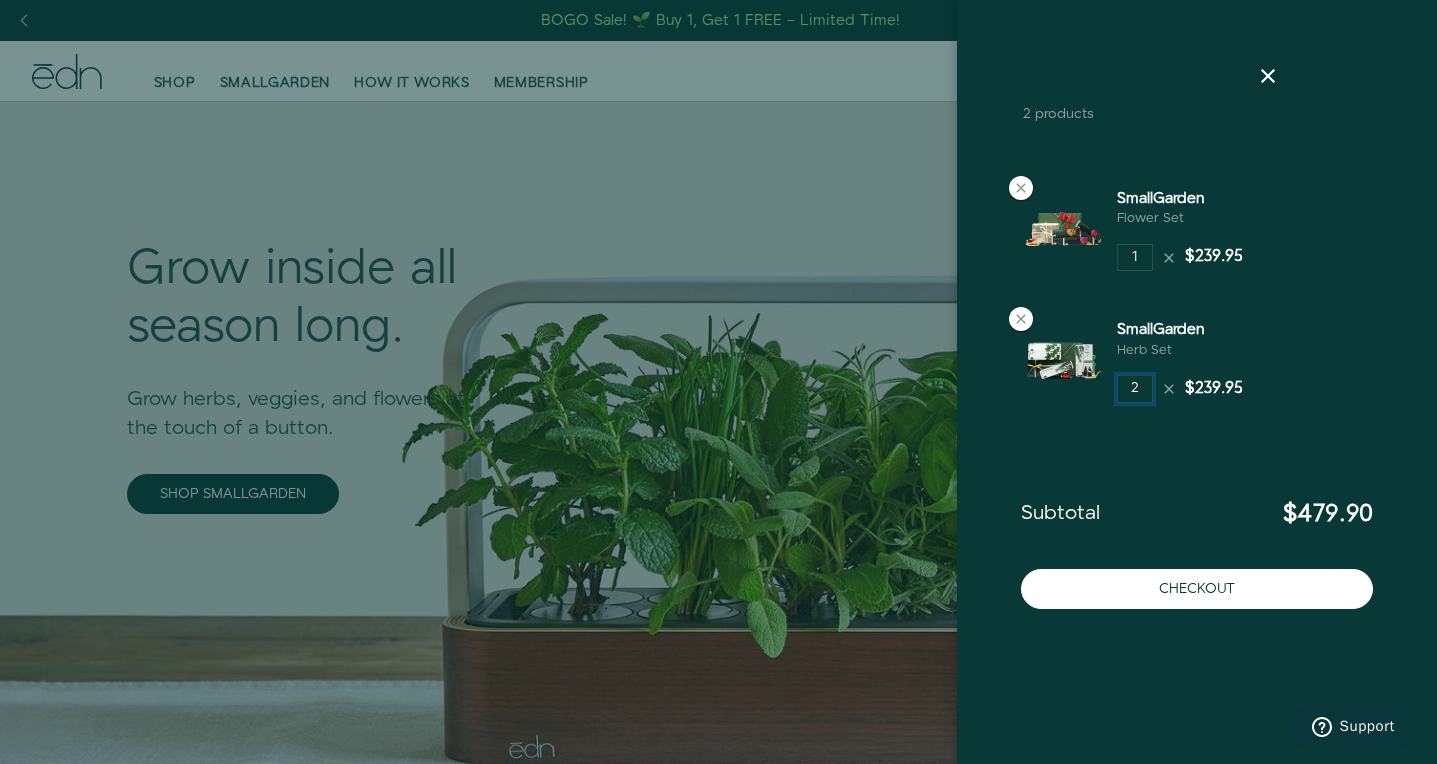 type on "2" 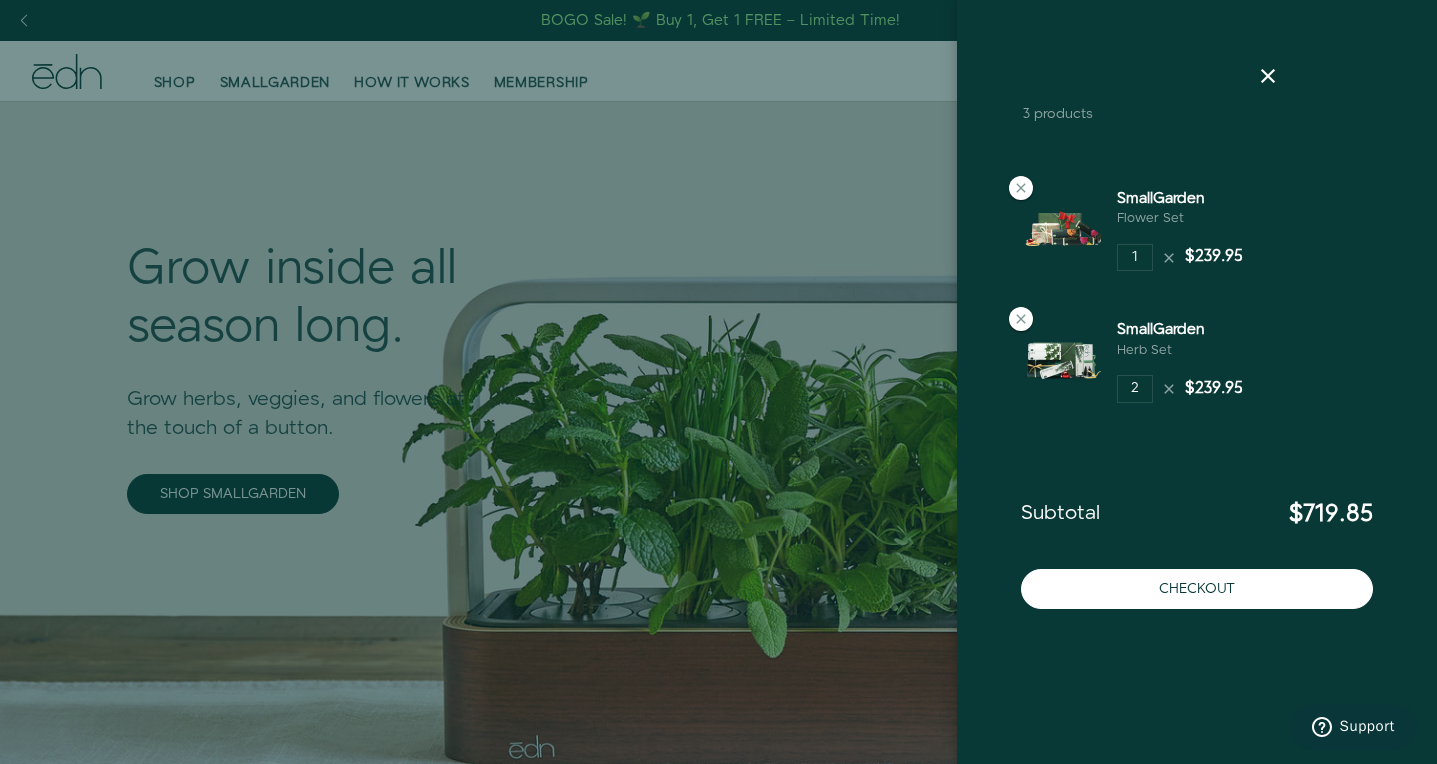 click at bounding box center [718, 382] 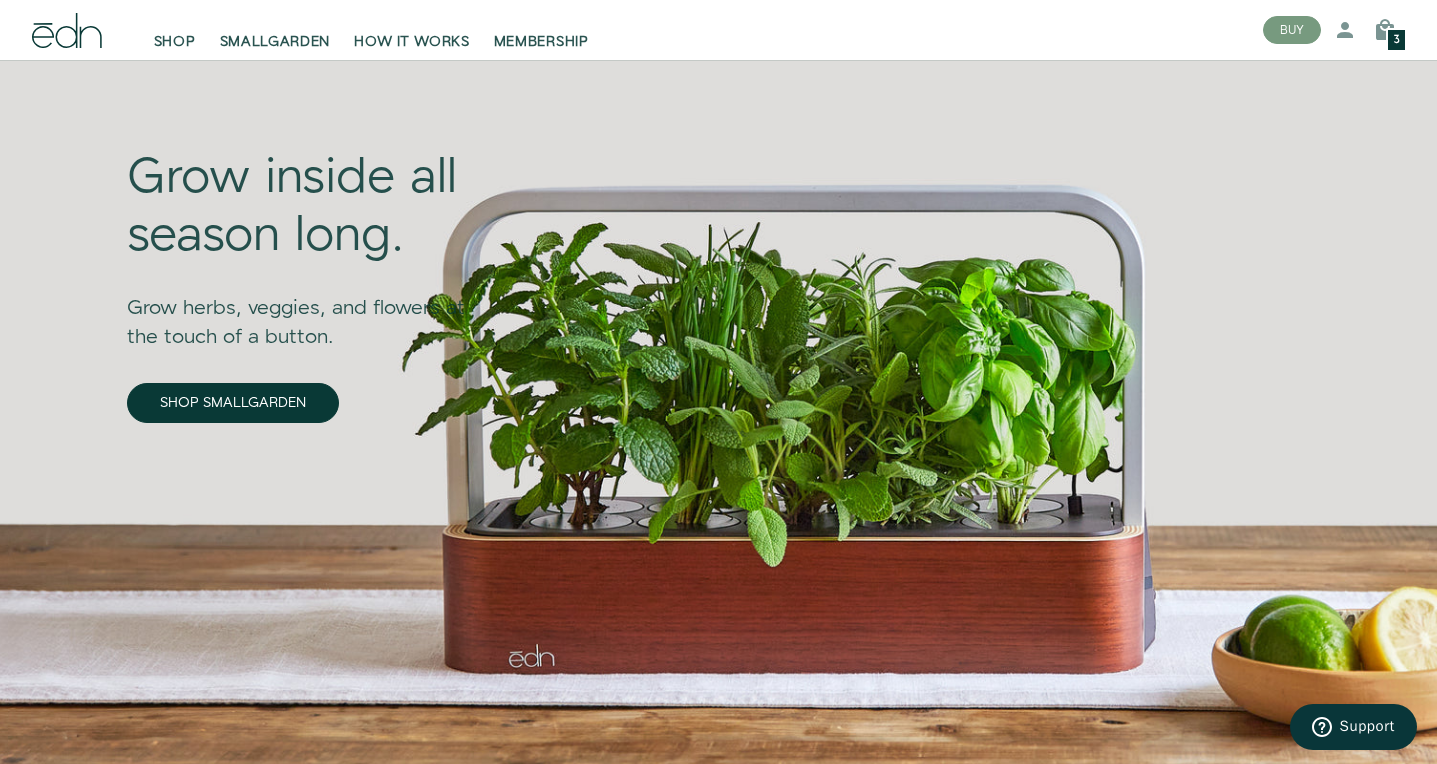 scroll, scrollTop: 64, scrollLeft: 0, axis: vertical 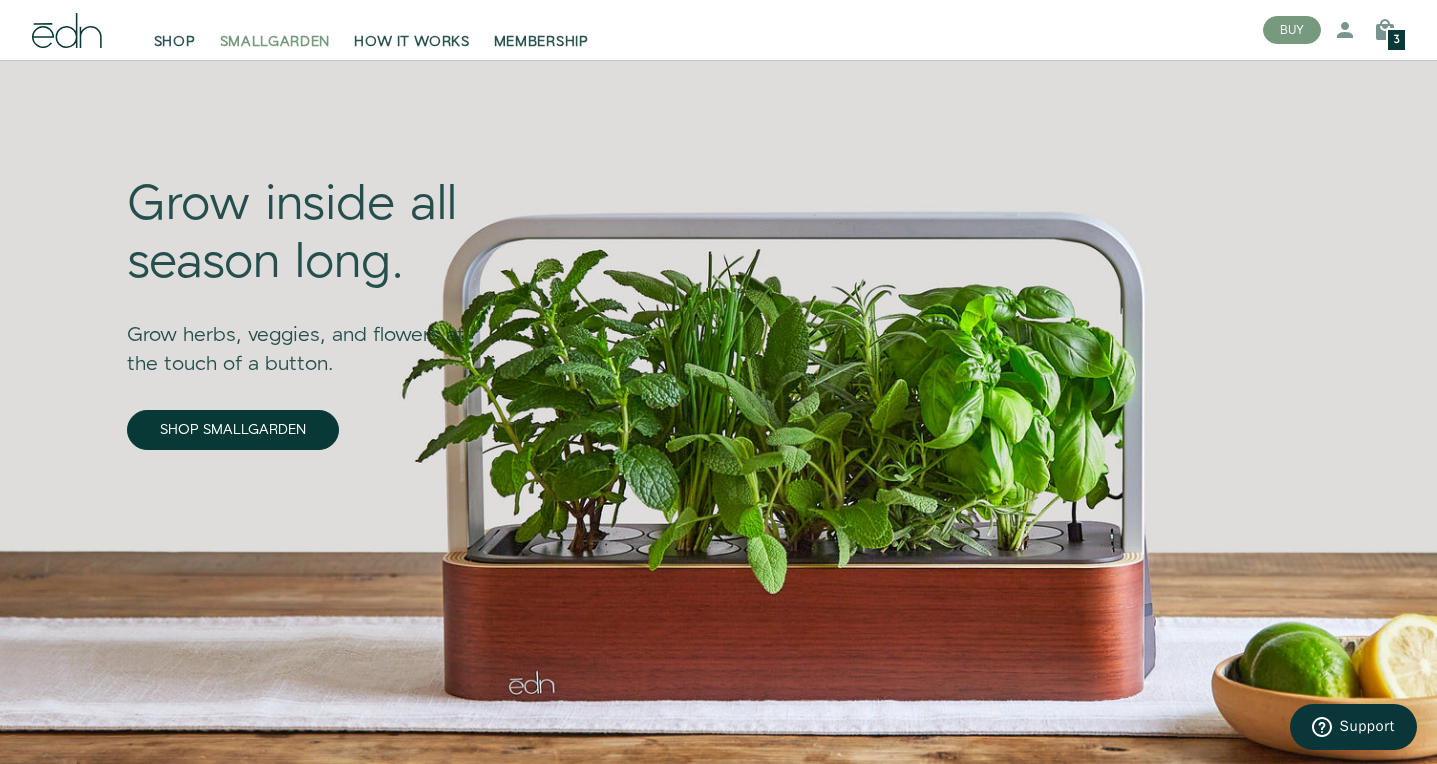 click on "SMALLGARDEN" at bounding box center (275, 42) 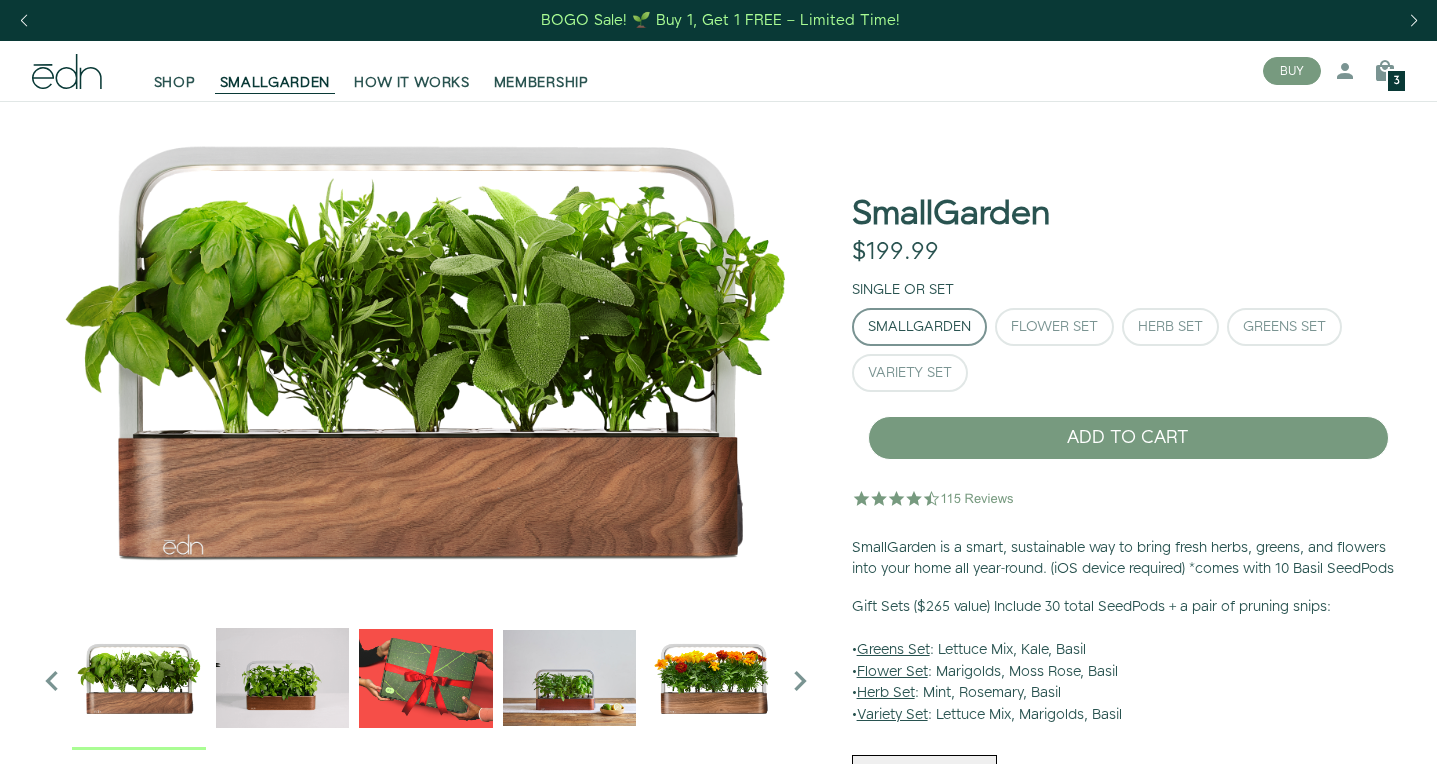 scroll, scrollTop: 0, scrollLeft: 0, axis: both 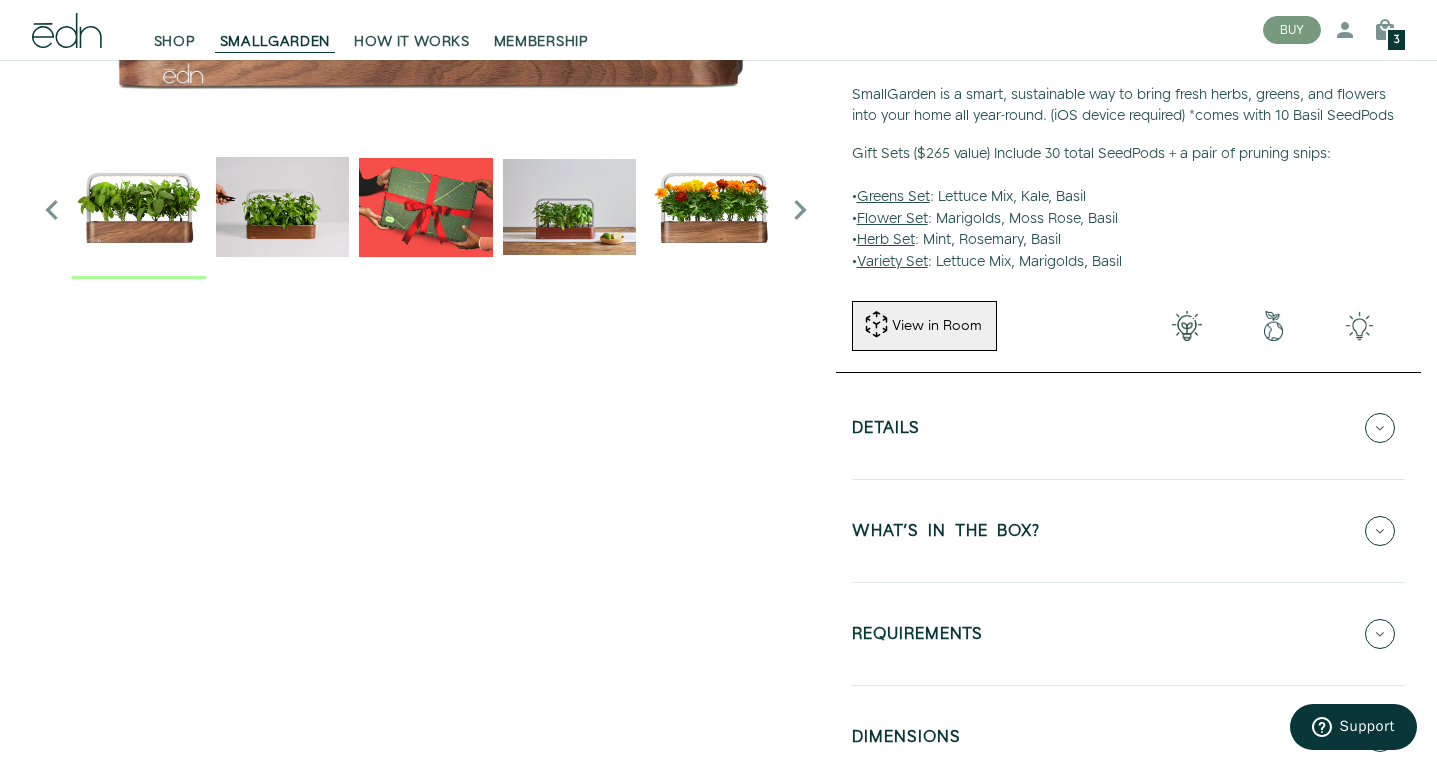 click on "Details" at bounding box center [1128, 428] 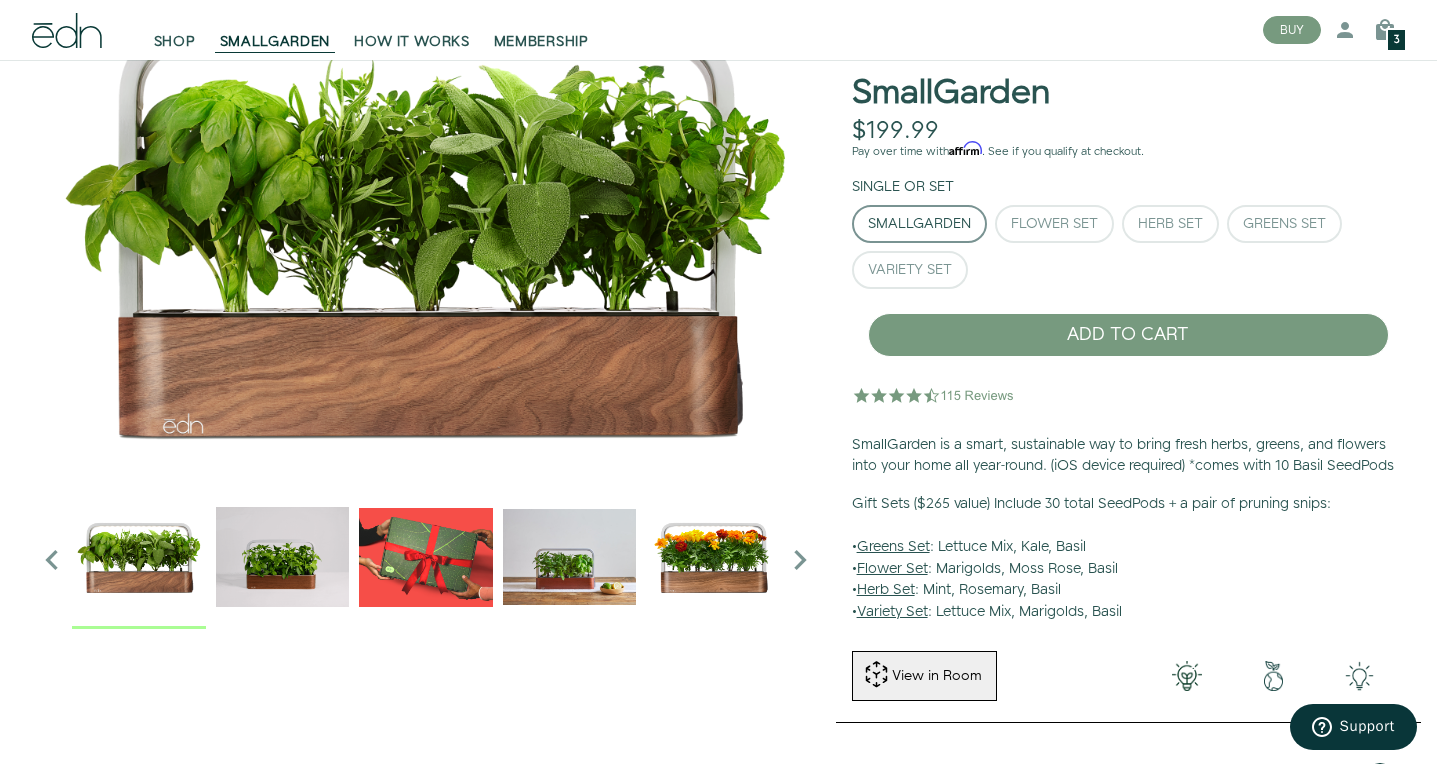 scroll, scrollTop: 122, scrollLeft: 0, axis: vertical 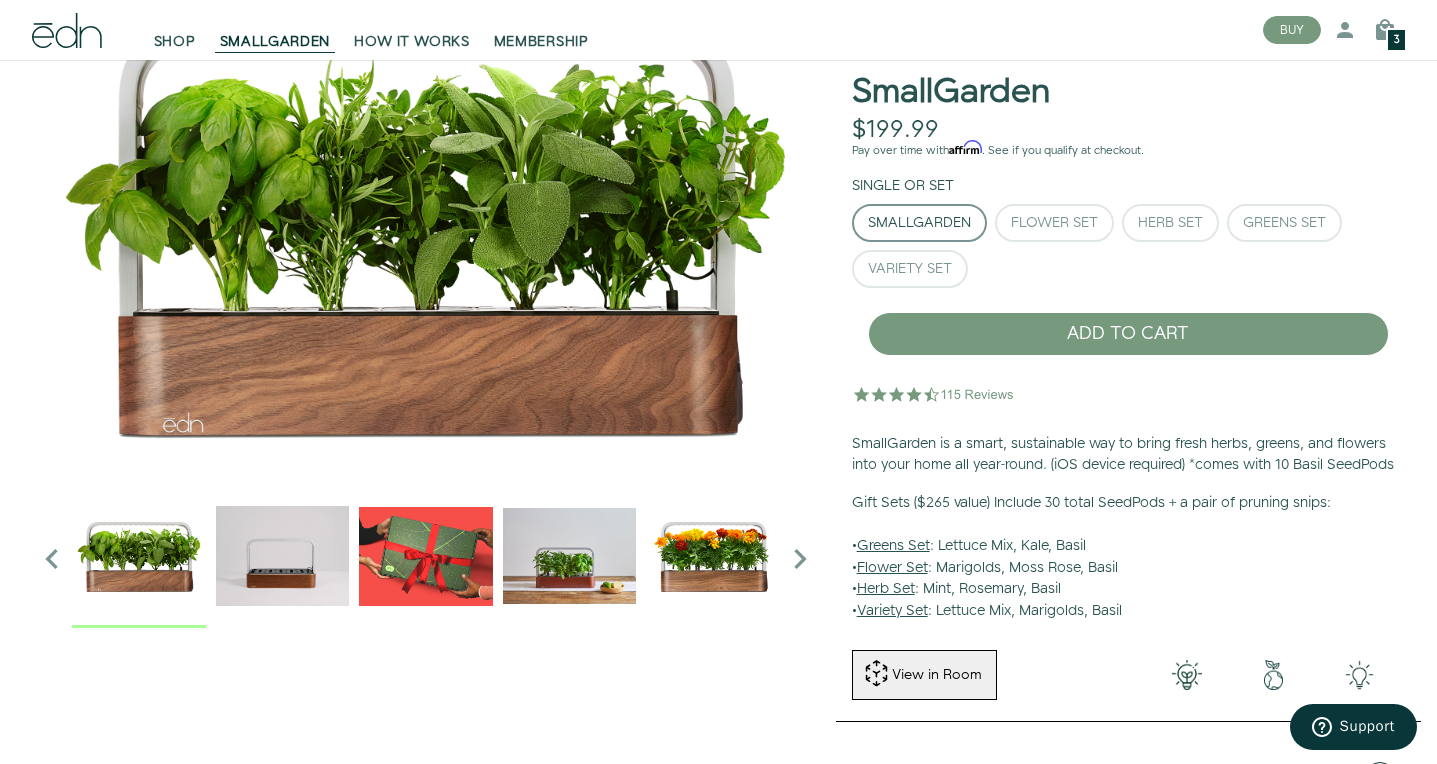 click at bounding box center [713, 556] 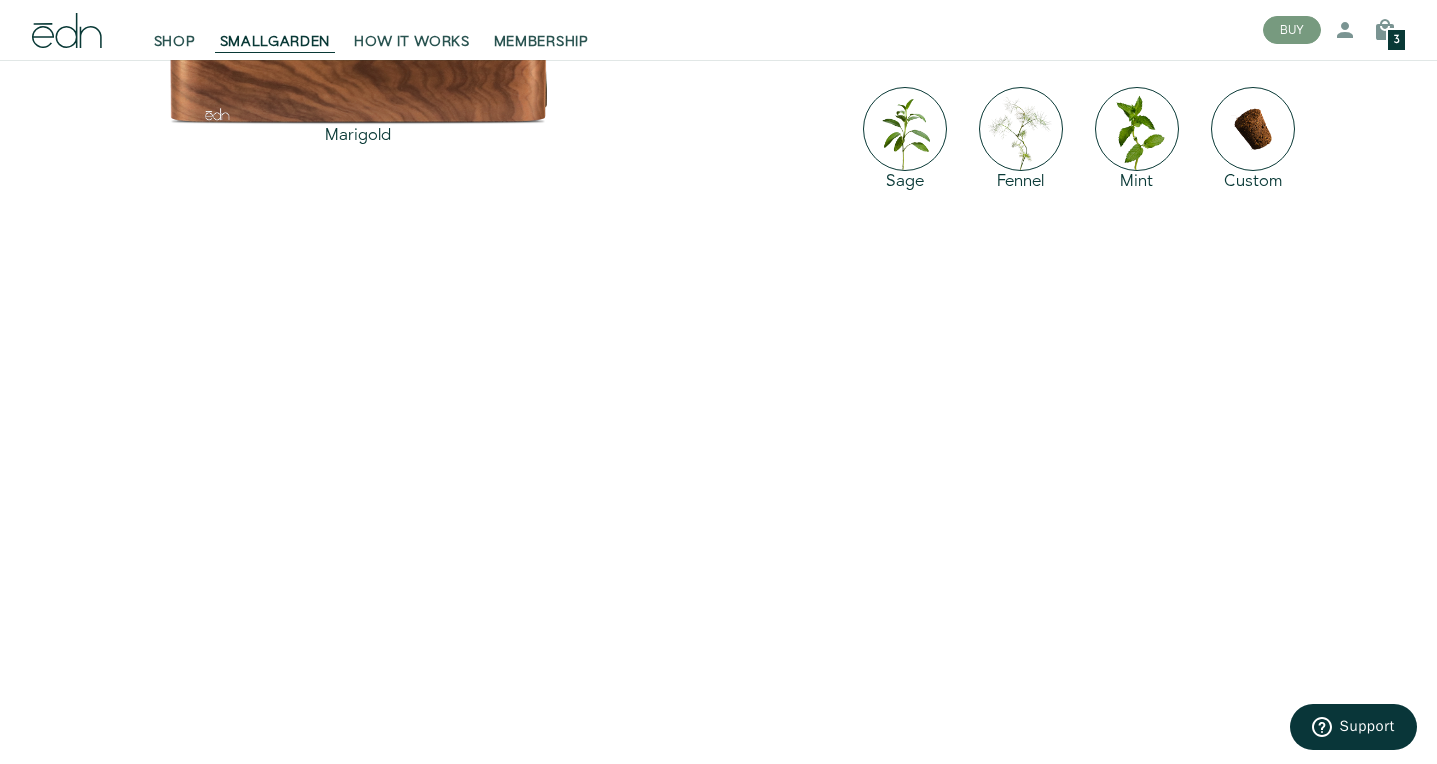 scroll, scrollTop: 3629, scrollLeft: 0, axis: vertical 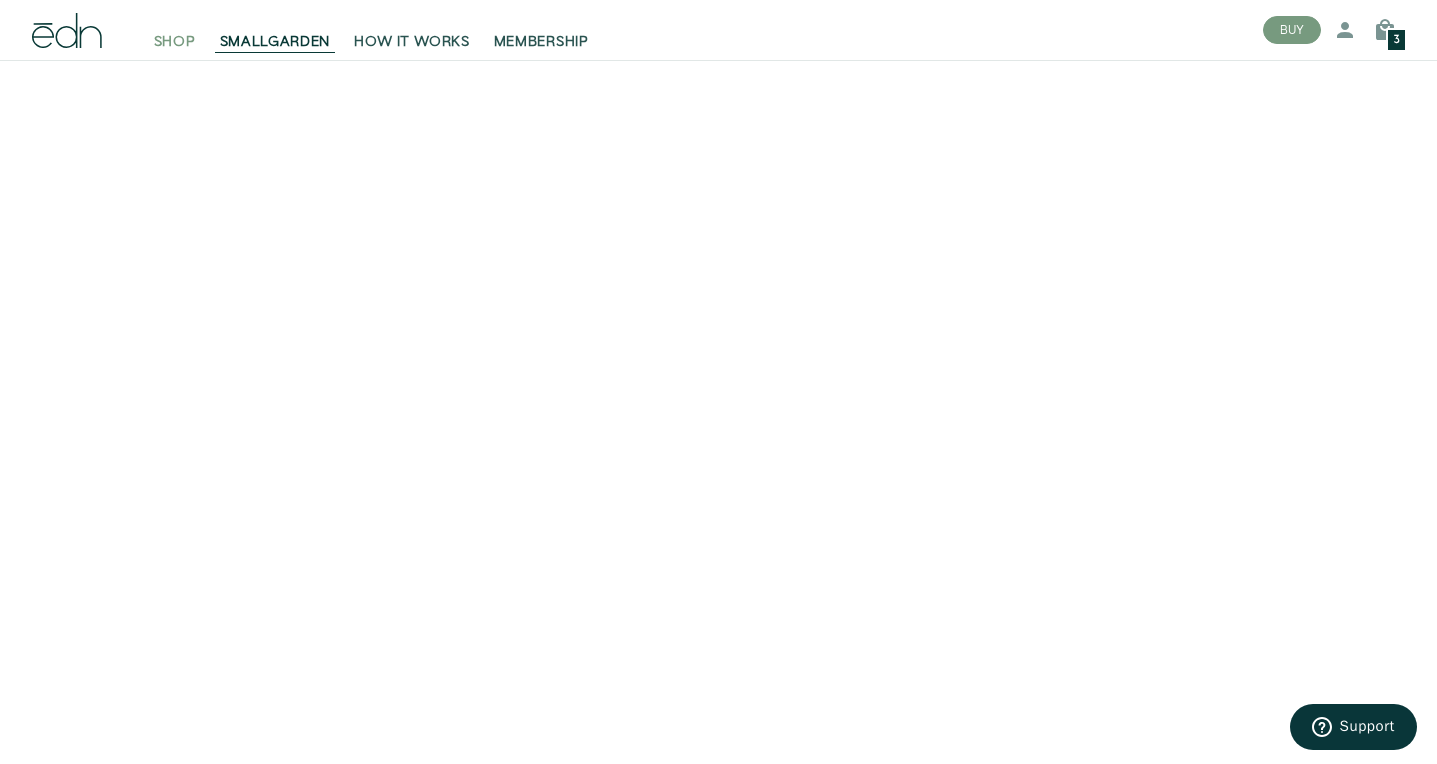 click on "SHOP" at bounding box center [175, 42] 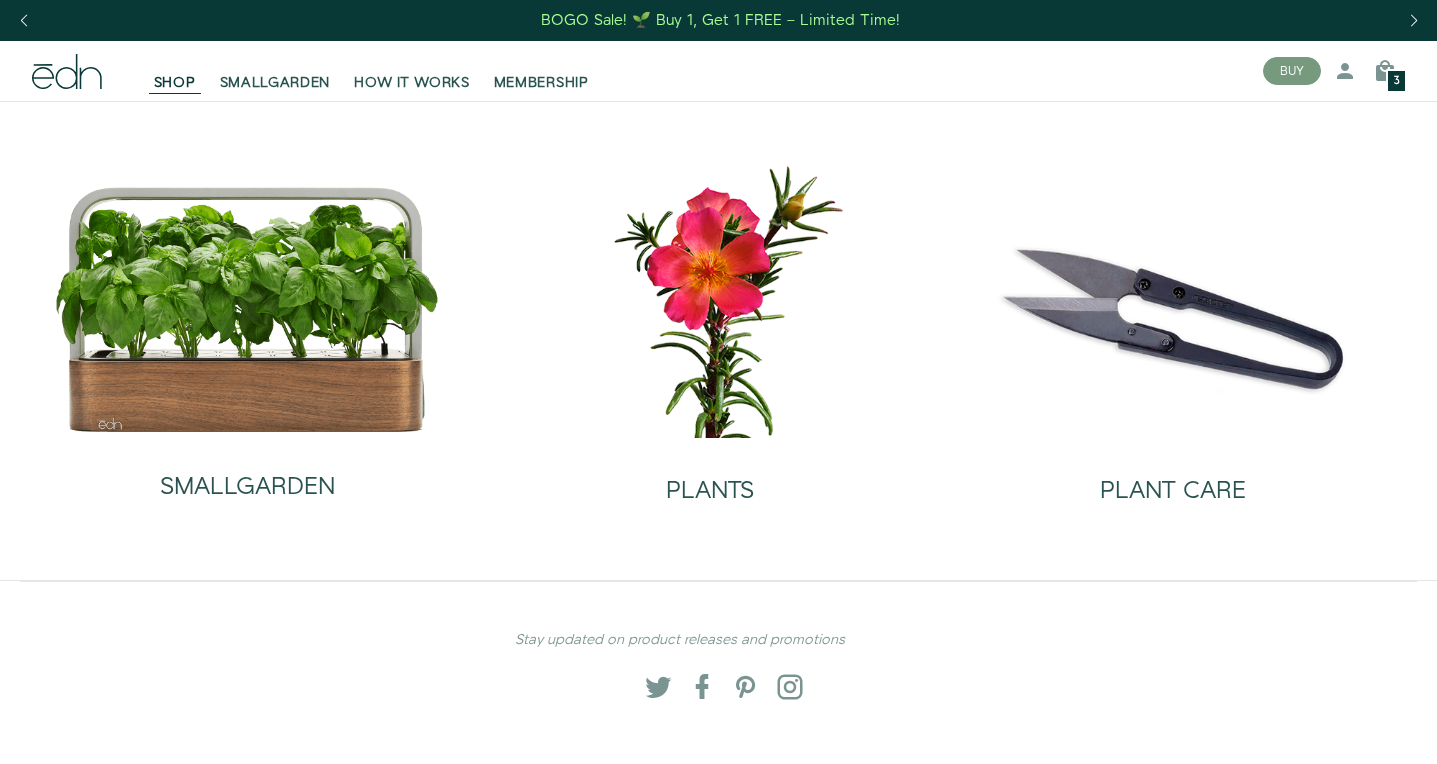 scroll, scrollTop: 0, scrollLeft: 0, axis: both 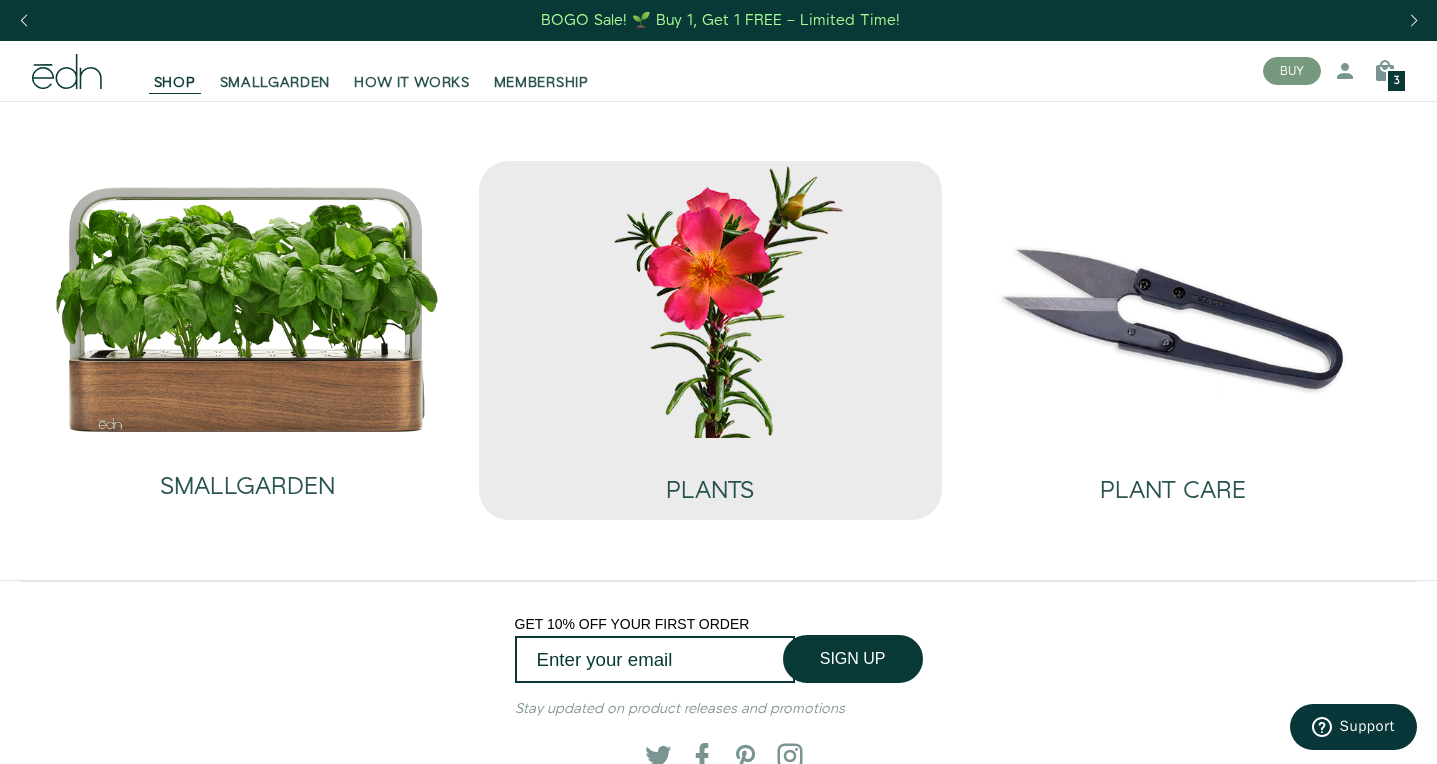 click at bounding box center [710, 299] 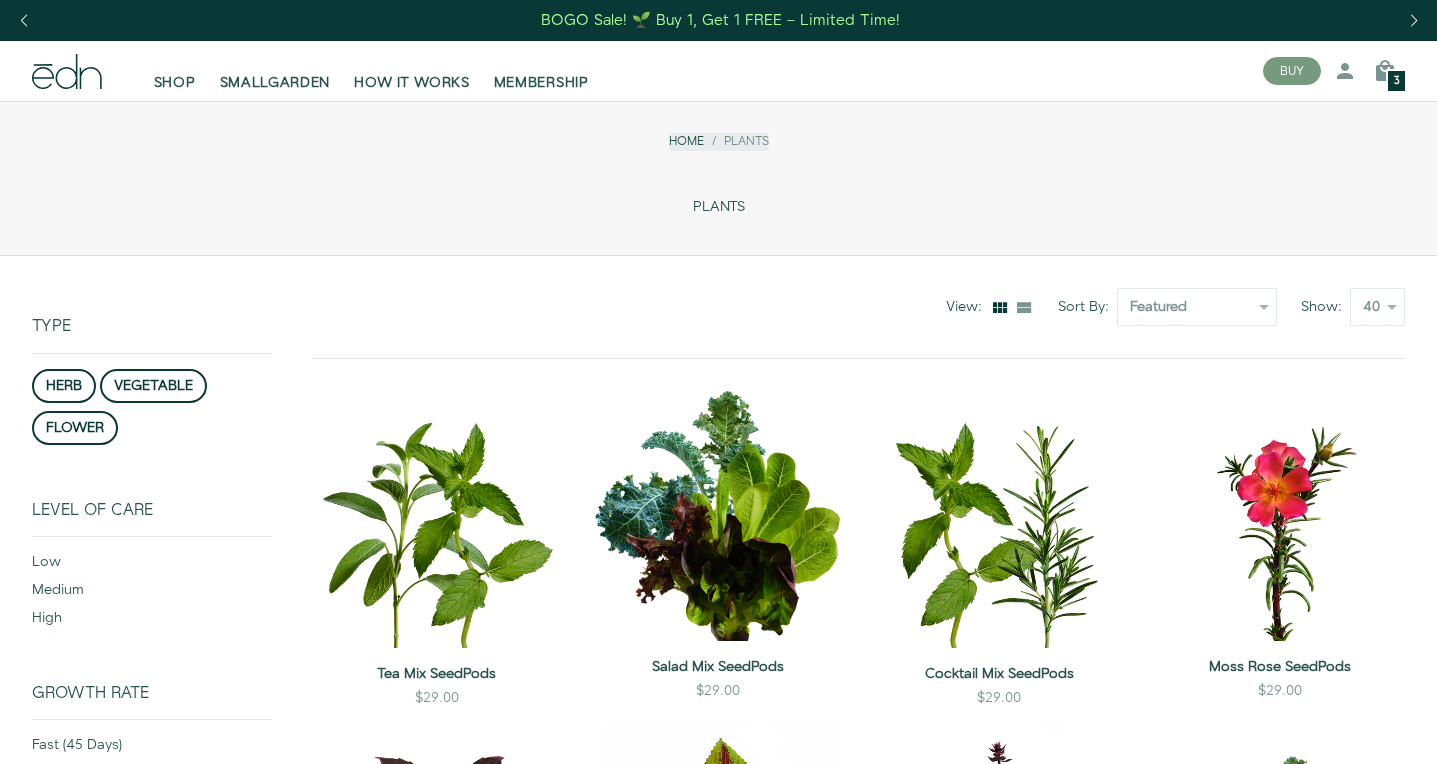scroll, scrollTop: 0, scrollLeft: 0, axis: both 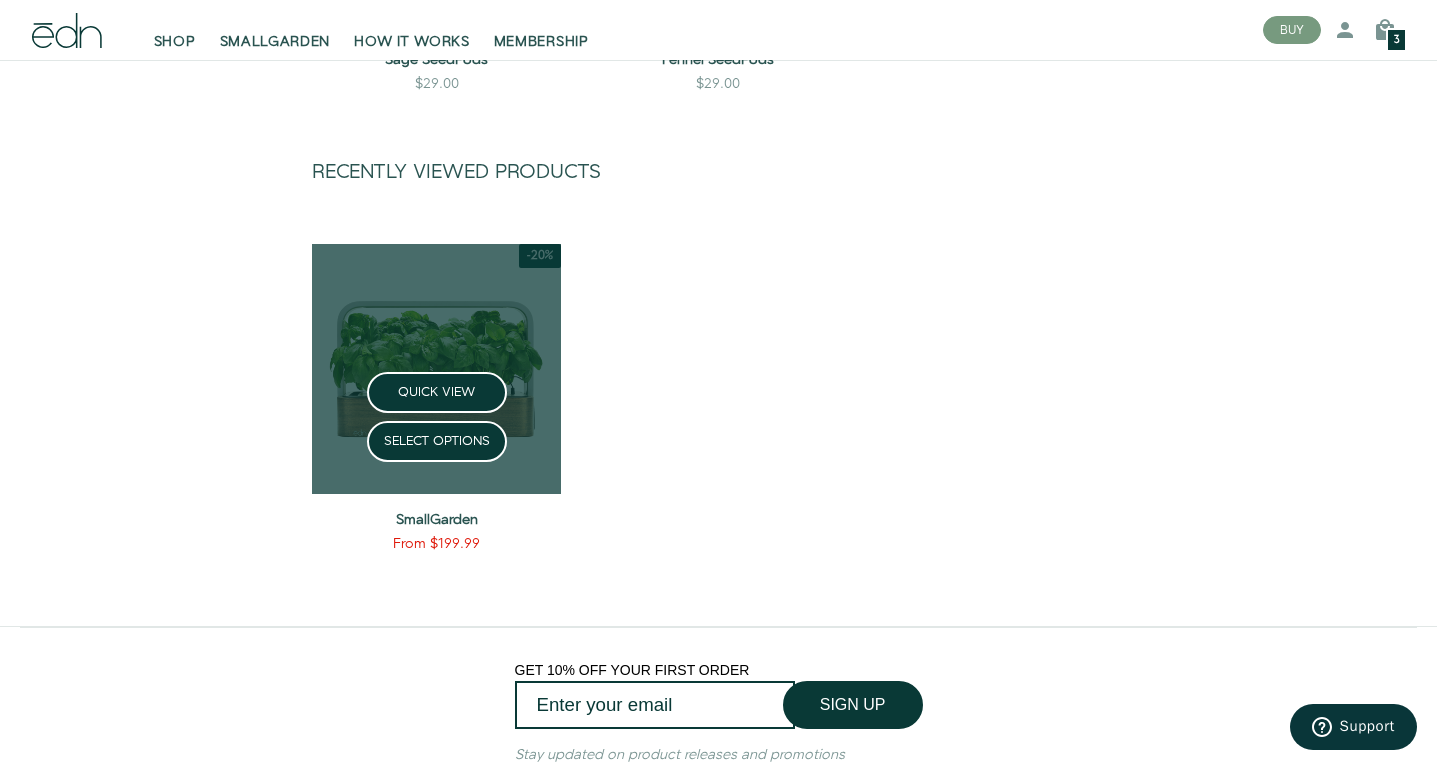 click at bounding box center (436, 368) 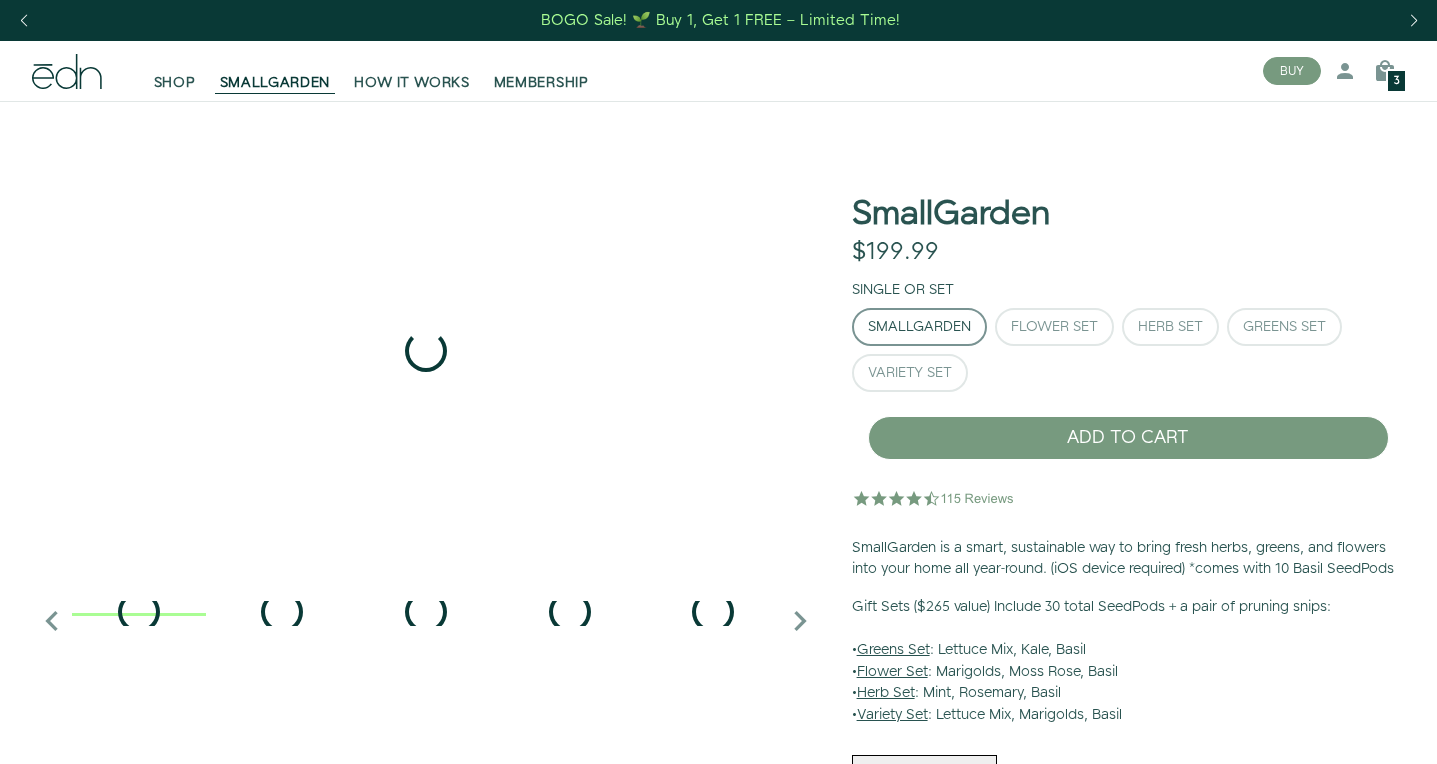 scroll, scrollTop: 0, scrollLeft: 0, axis: both 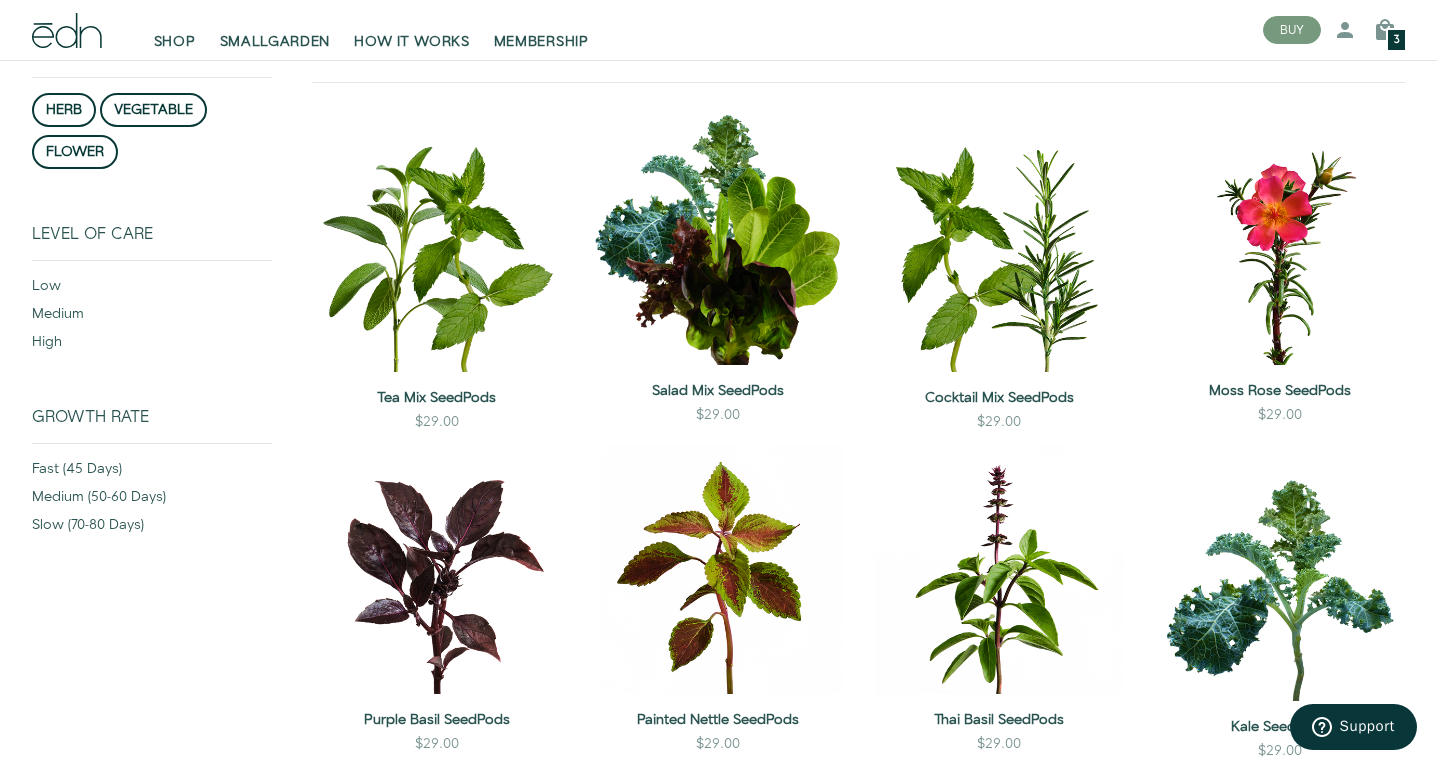 click on "Growth Rate
fast (45 days)
medium (50-60 days)
slow (70-80 days)
Show all" at bounding box center (152, 499) 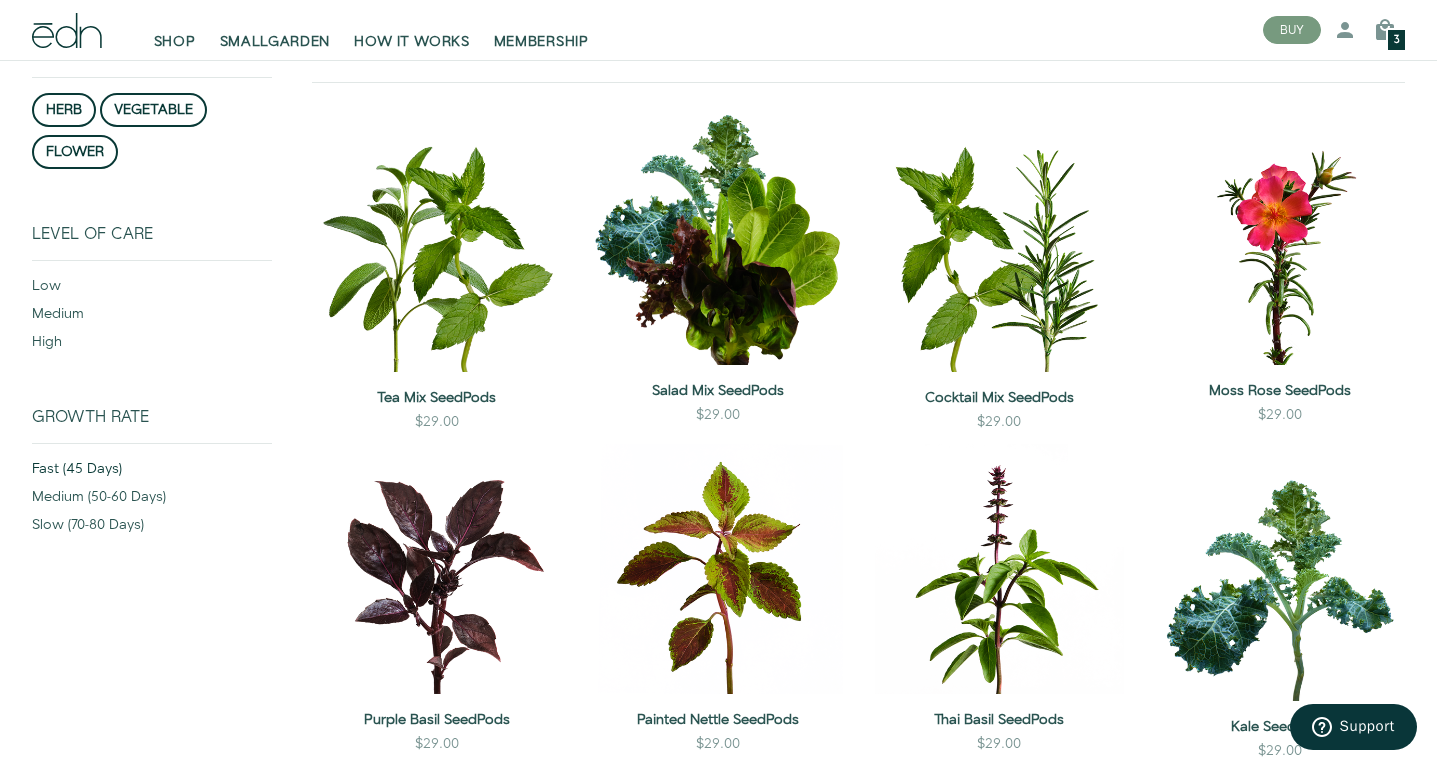 click on "fast (45 days)" at bounding box center (152, 473) 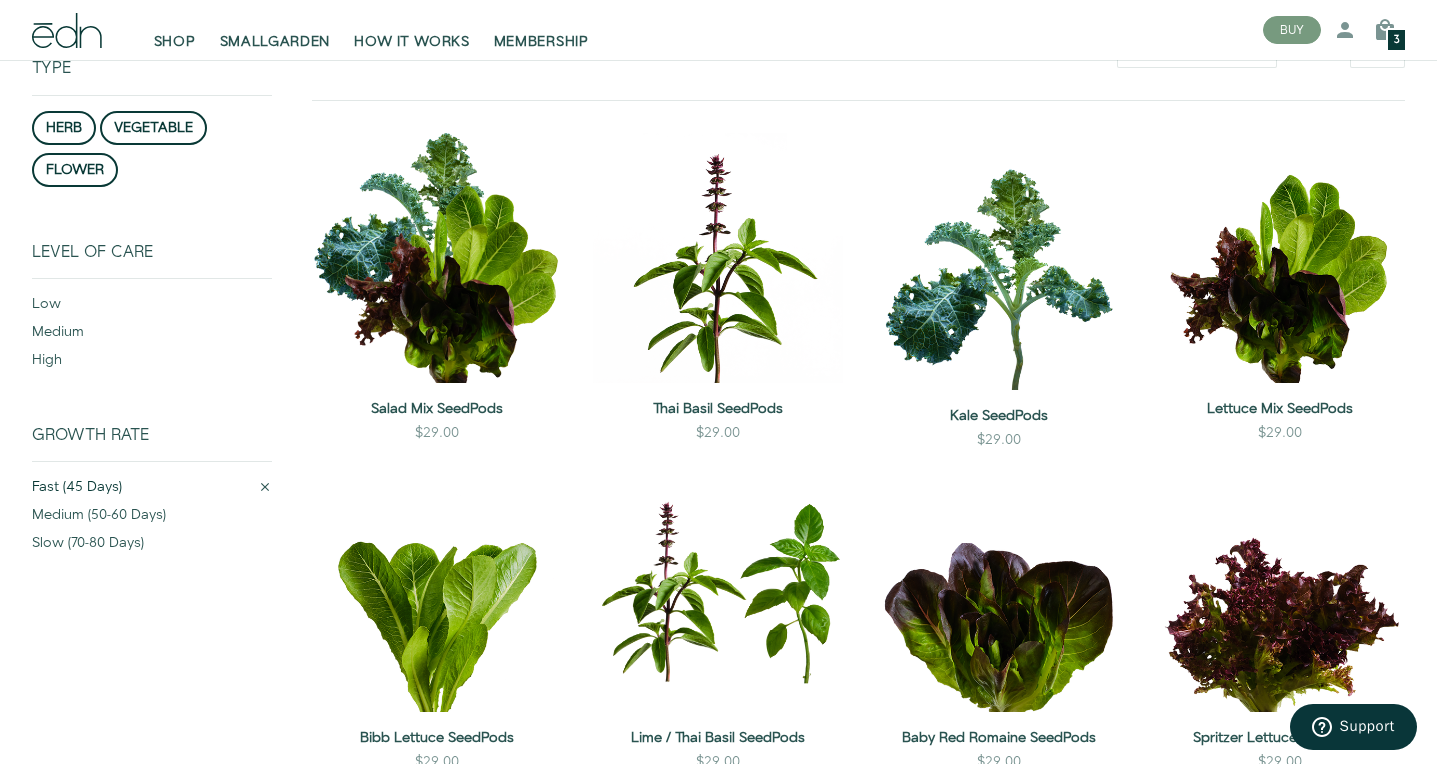 scroll, scrollTop: 256, scrollLeft: 0, axis: vertical 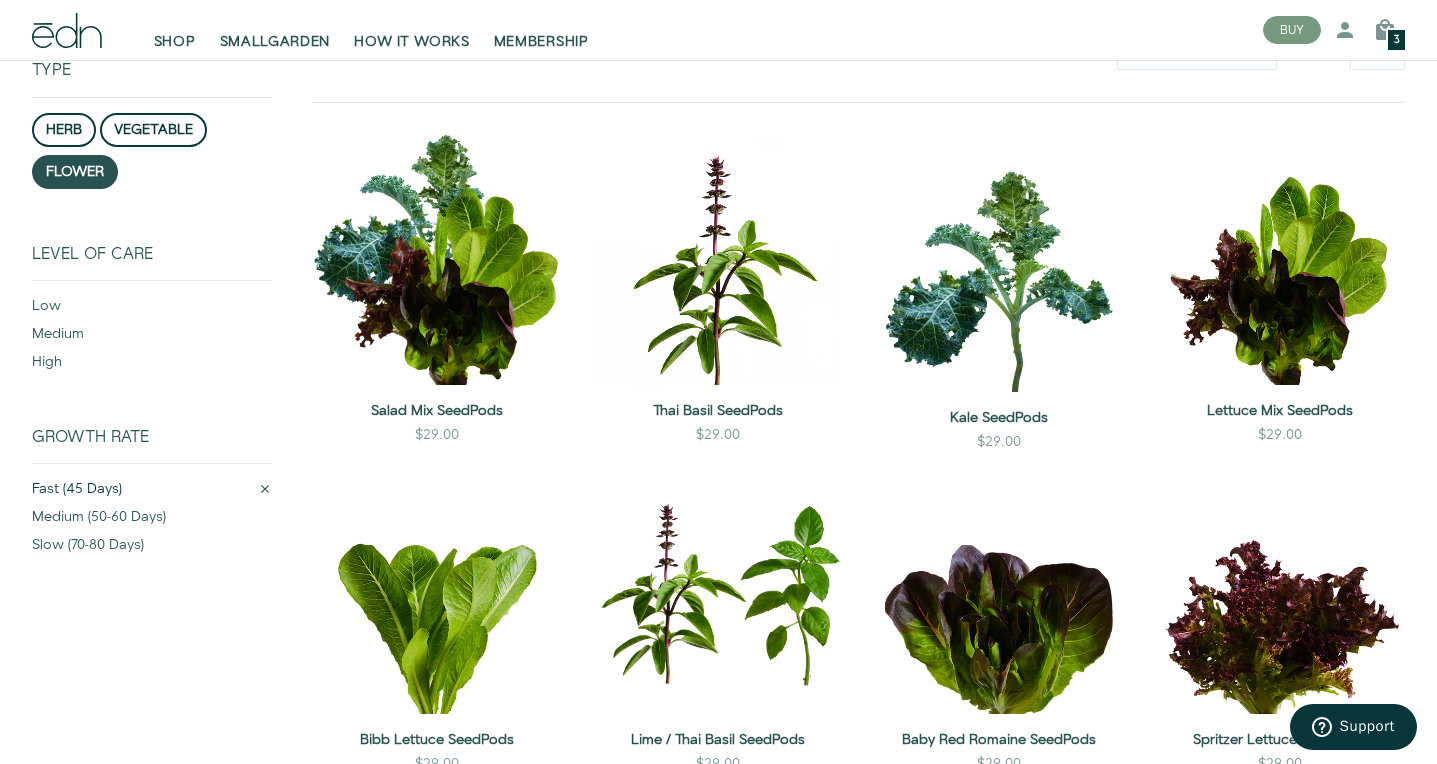 click on "flower" at bounding box center [75, 172] 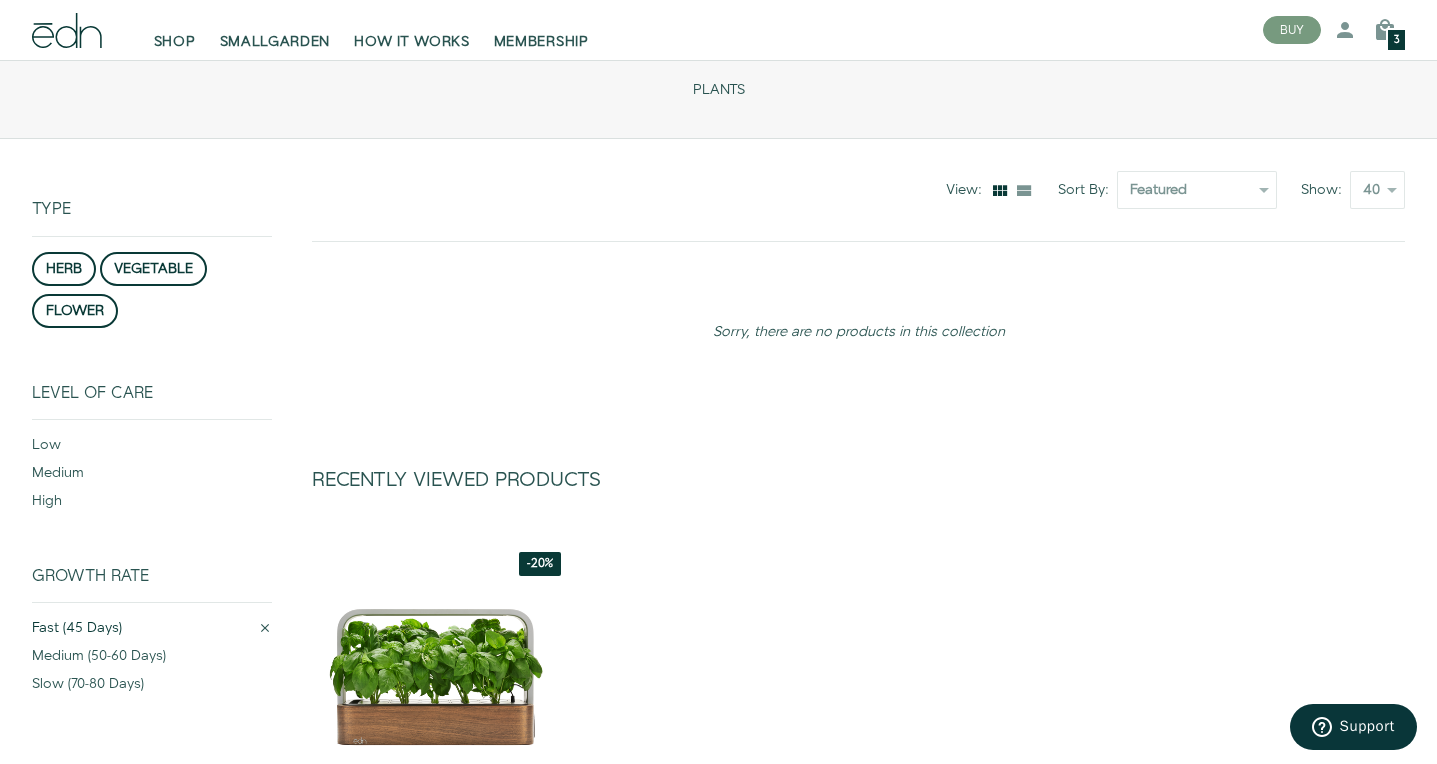 scroll, scrollTop: 0, scrollLeft: 0, axis: both 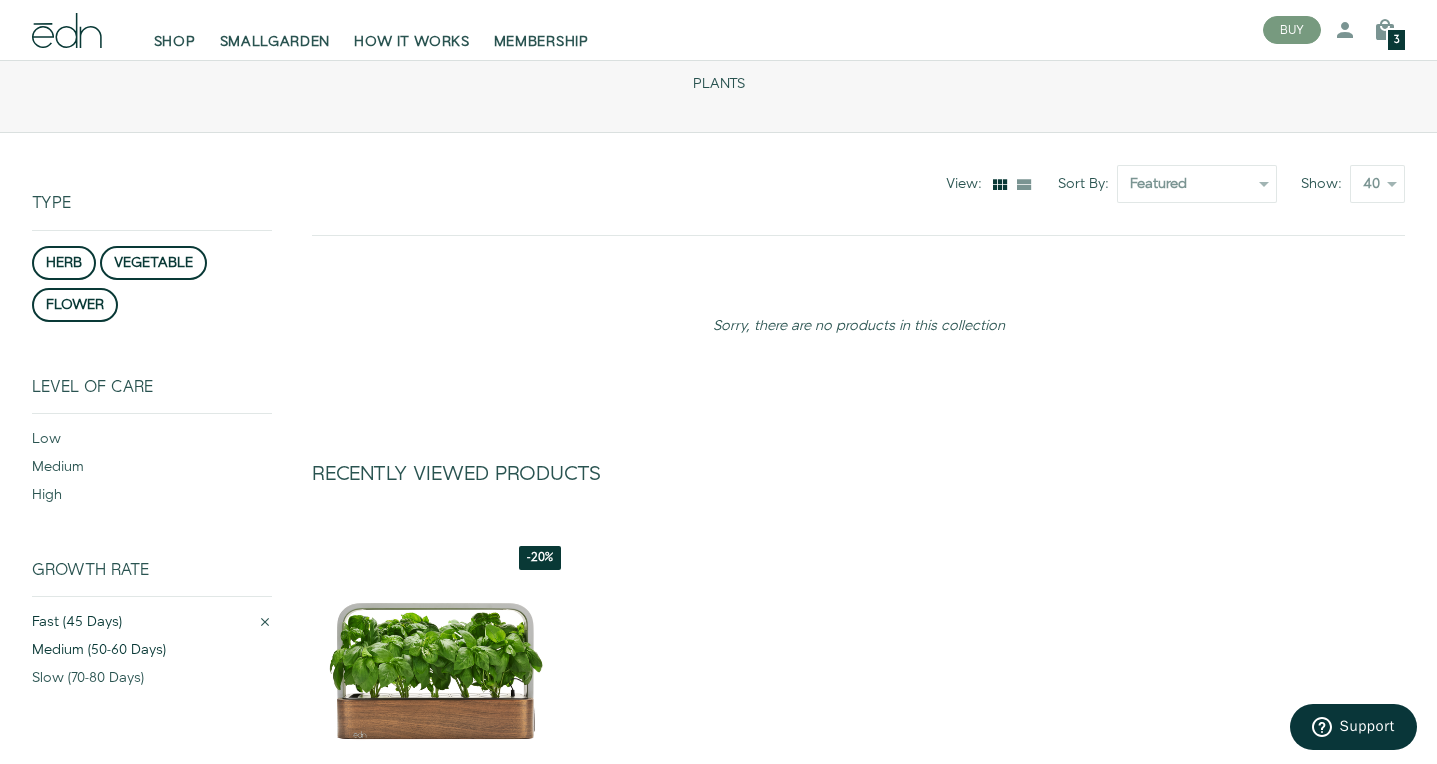 click on "medium (50-60 days)" at bounding box center (152, 654) 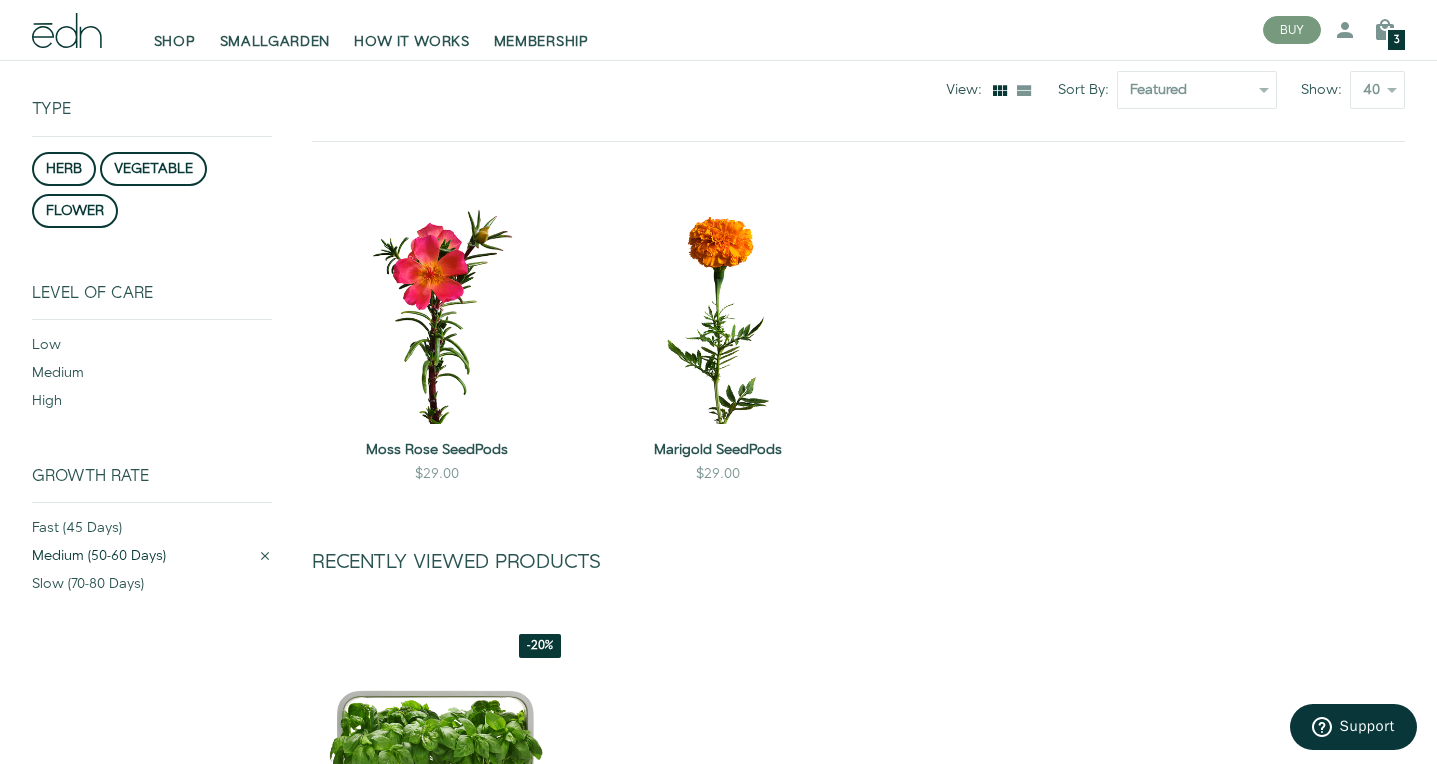 scroll, scrollTop: 256, scrollLeft: 0, axis: vertical 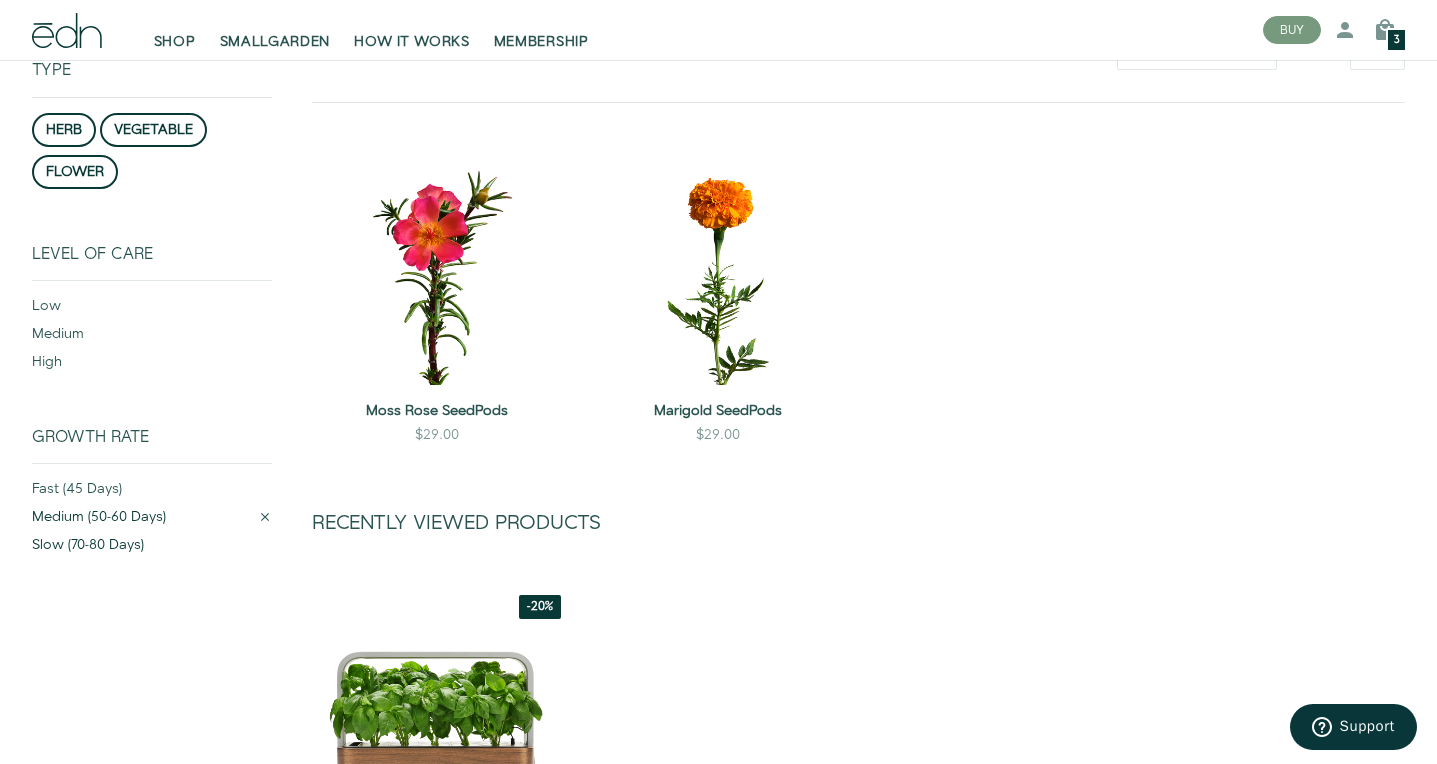 click on "slow (70-80 days)" at bounding box center [152, 549] 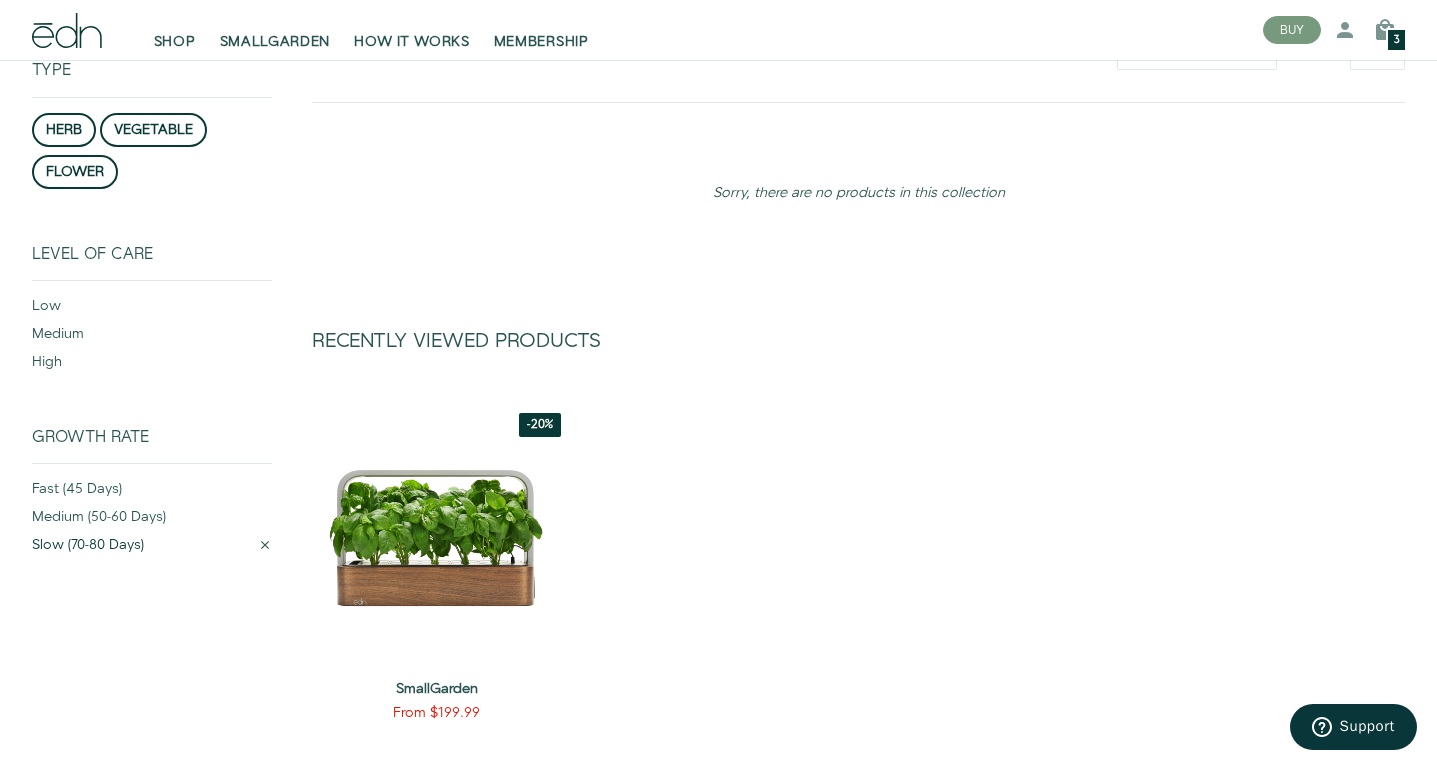 click on "slow (70-80 days)" at bounding box center [145, 549] 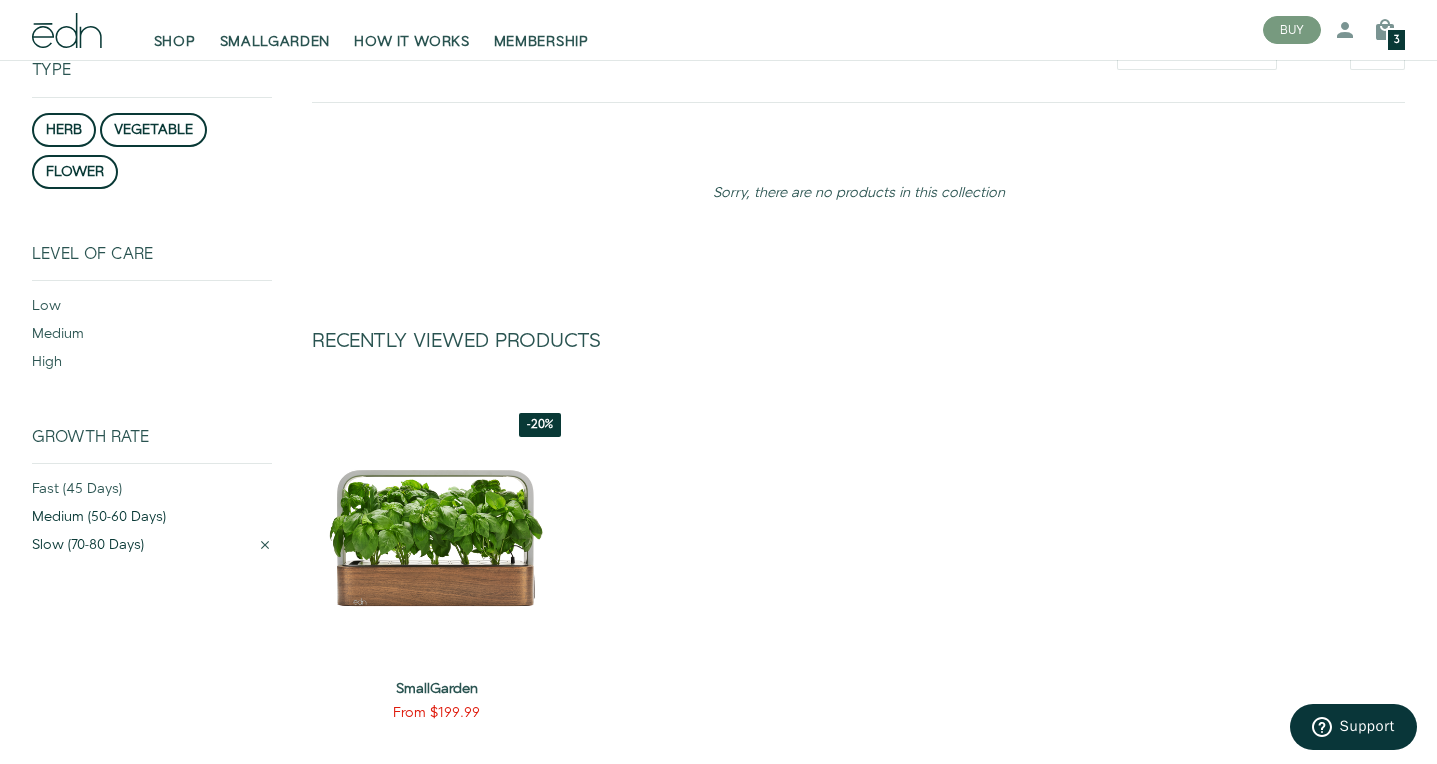 click on "medium (50-60 days)" at bounding box center [152, 521] 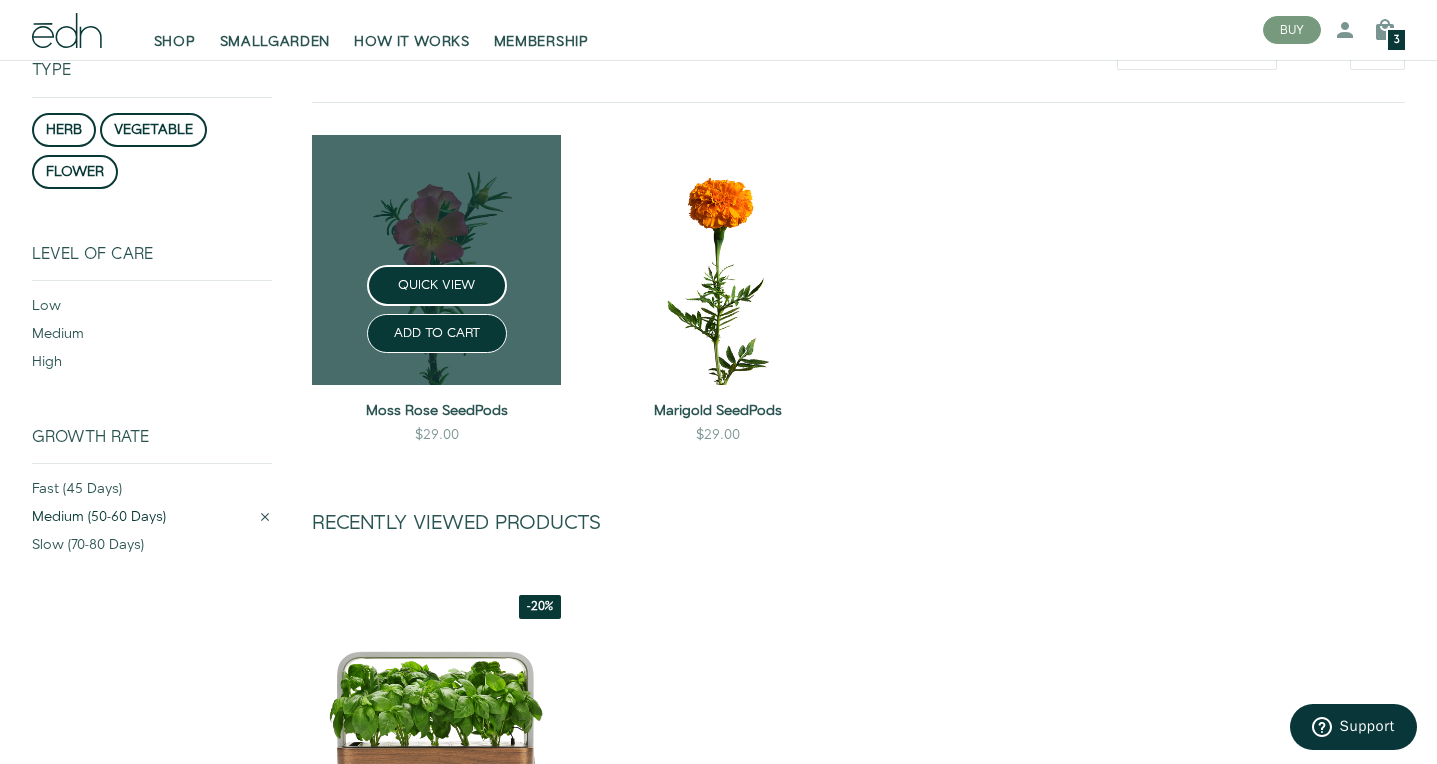 click at bounding box center (436, 259) 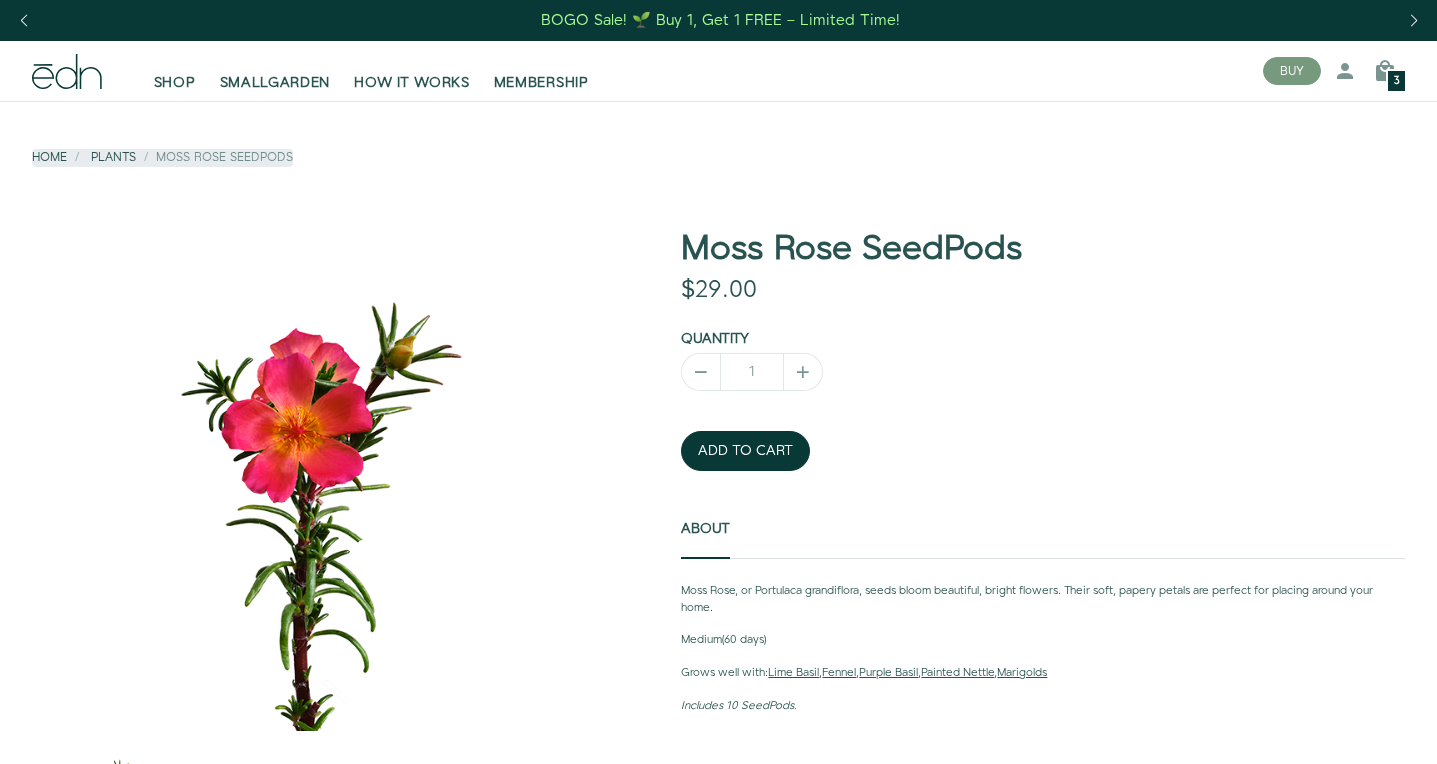 scroll, scrollTop: 0, scrollLeft: 0, axis: both 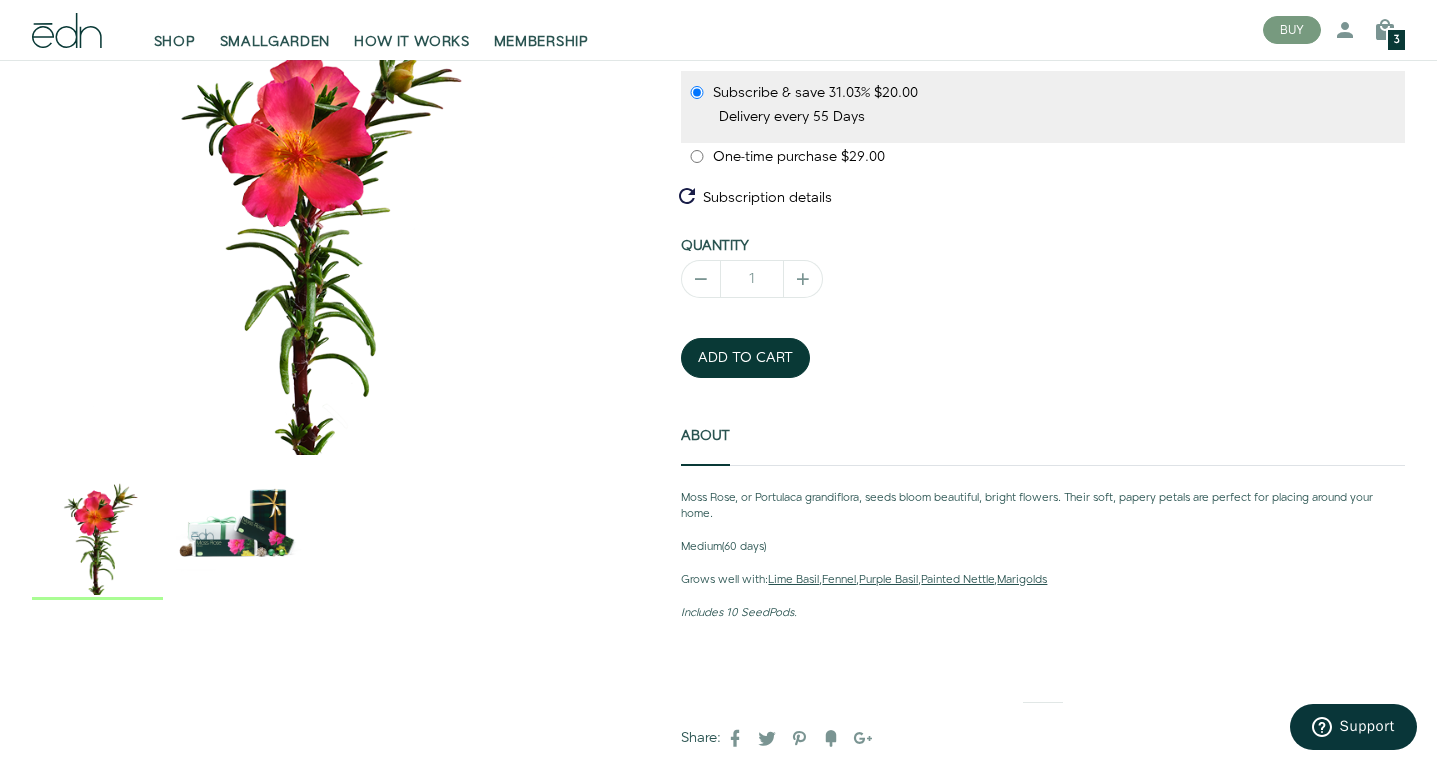 click at bounding box center [238, 530] 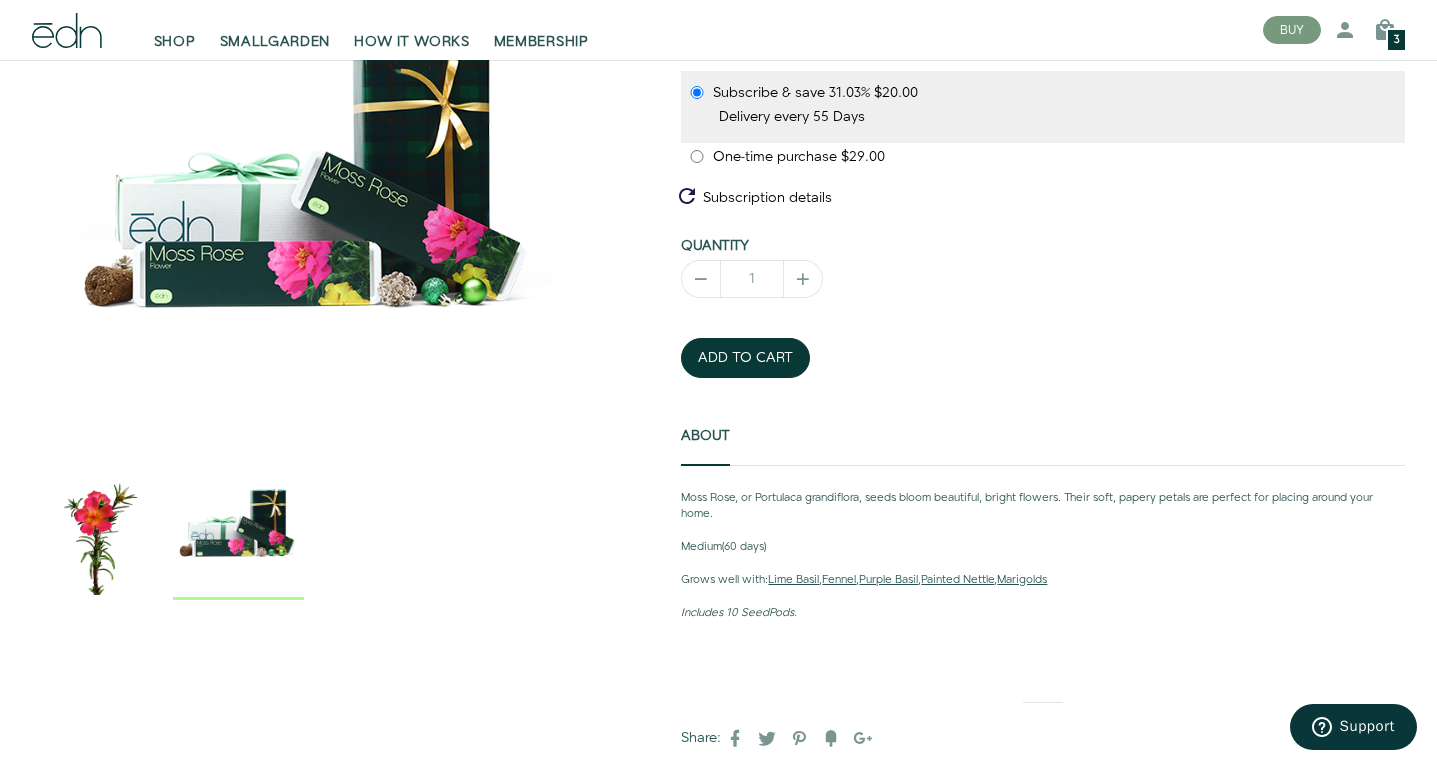 click at bounding box center [97, 530] 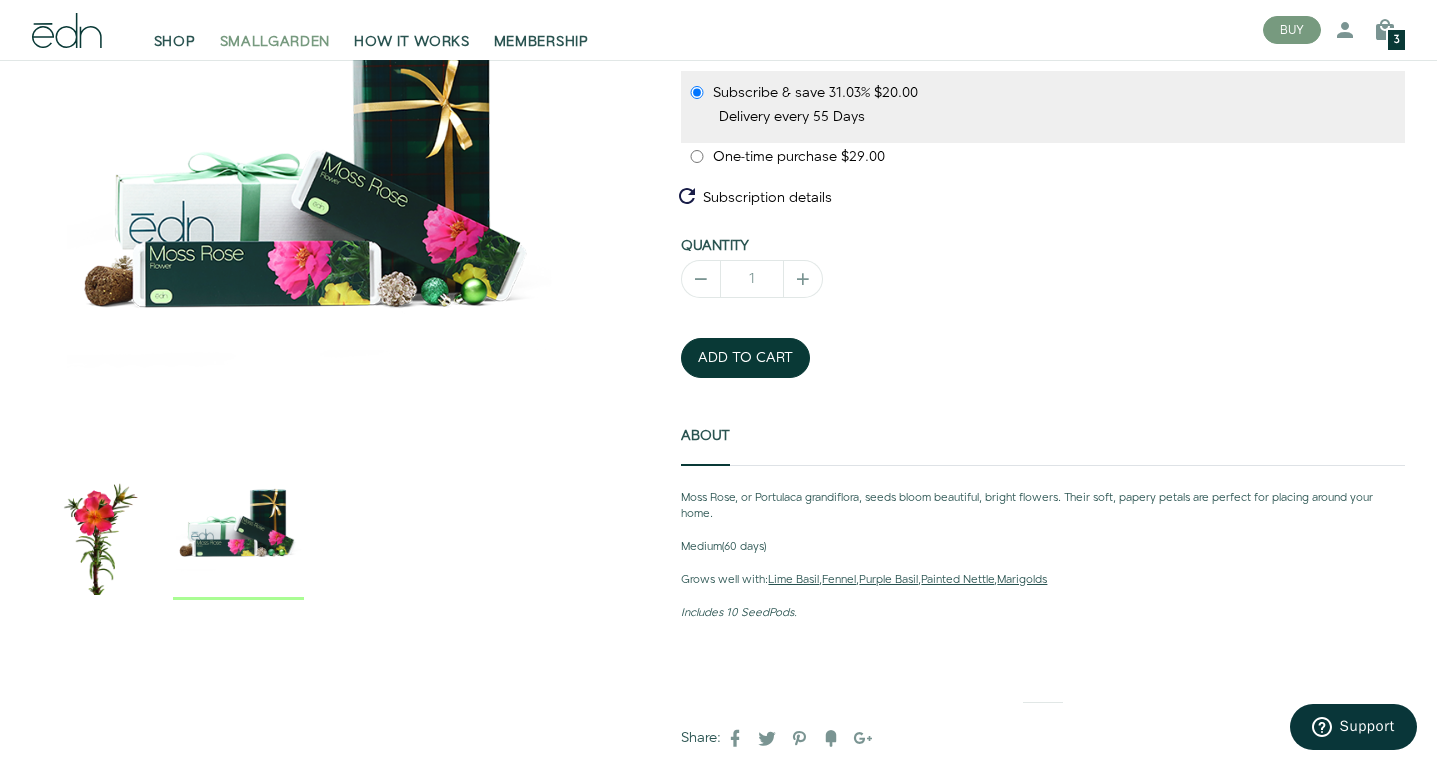 click on "SMALLGARDEN" at bounding box center (275, 42) 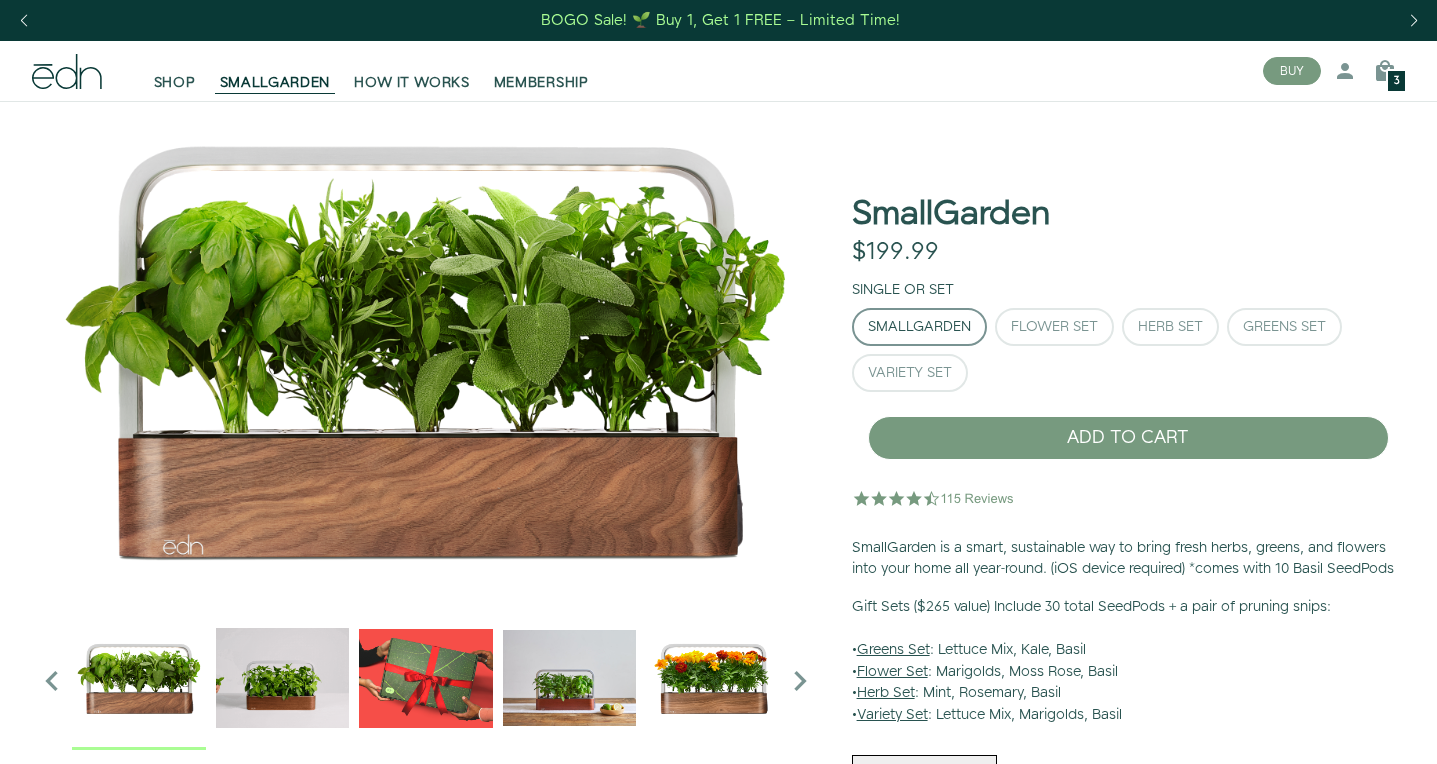 scroll, scrollTop: 0, scrollLeft: 0, axis: both 